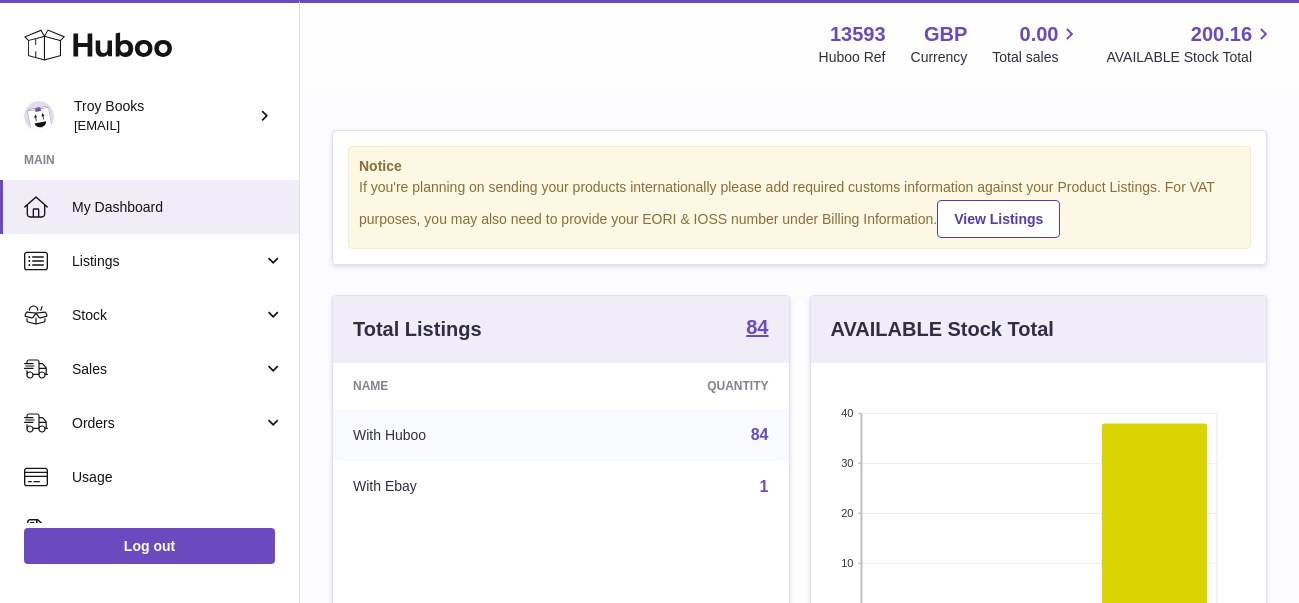 scroll, scrollTop: 0, scrollLeft: 0, axis: both 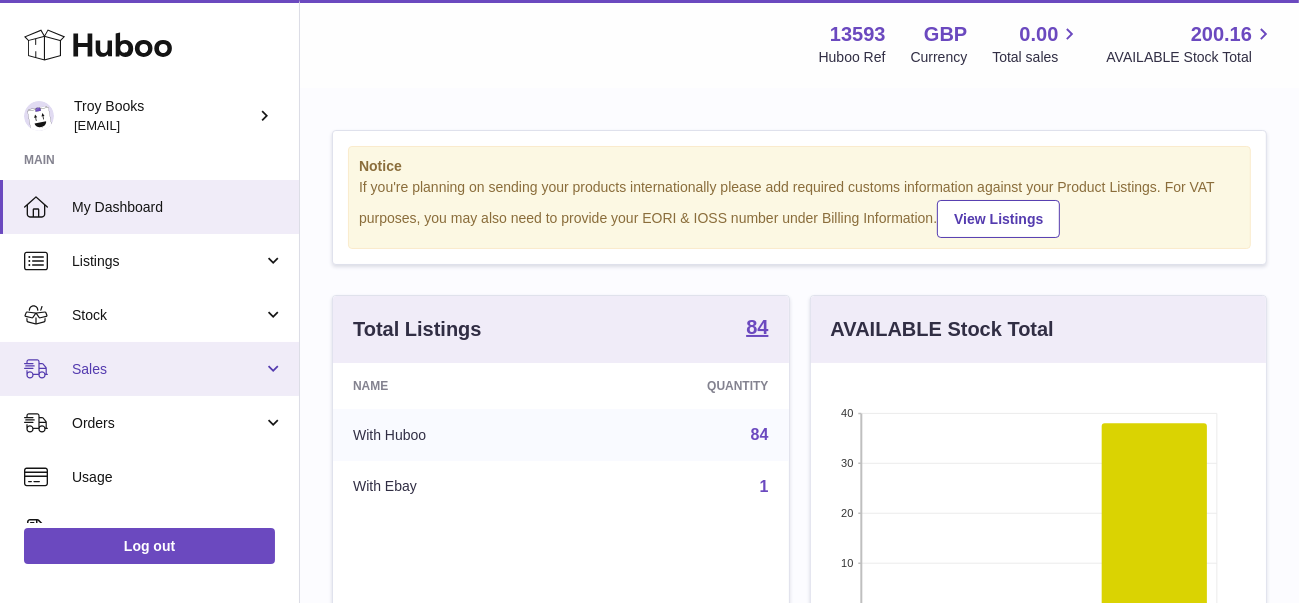 click on "Sales" at bounding box center [167, 369] 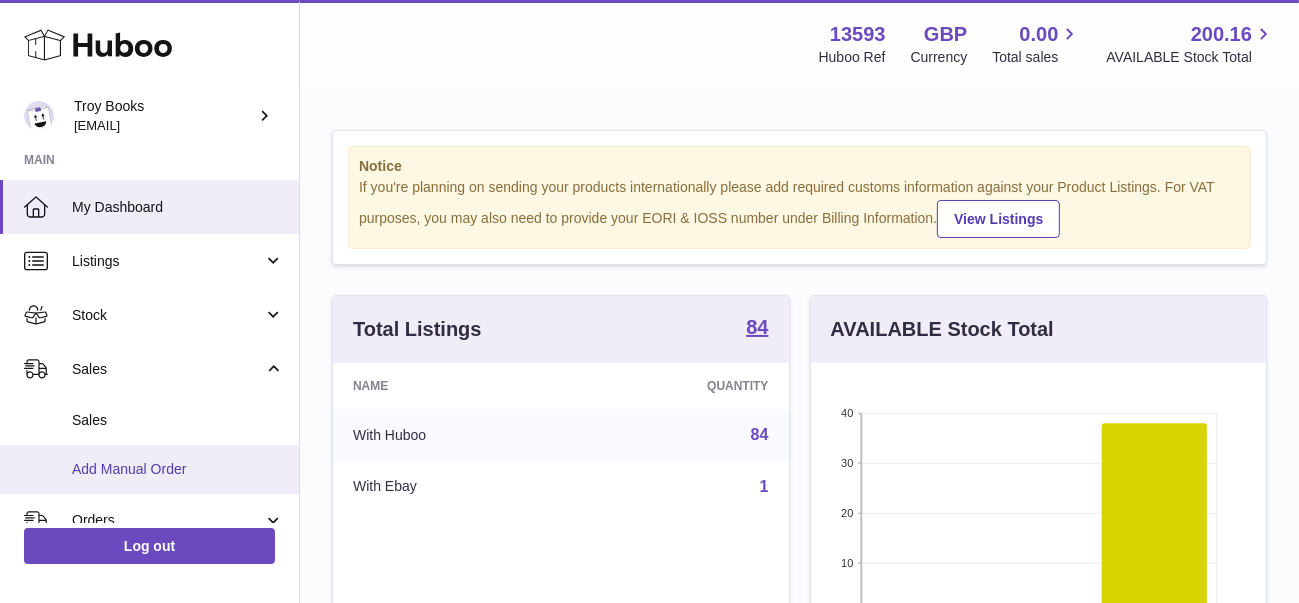 click on "Add Manual Order" at bounding box center (178, 469) 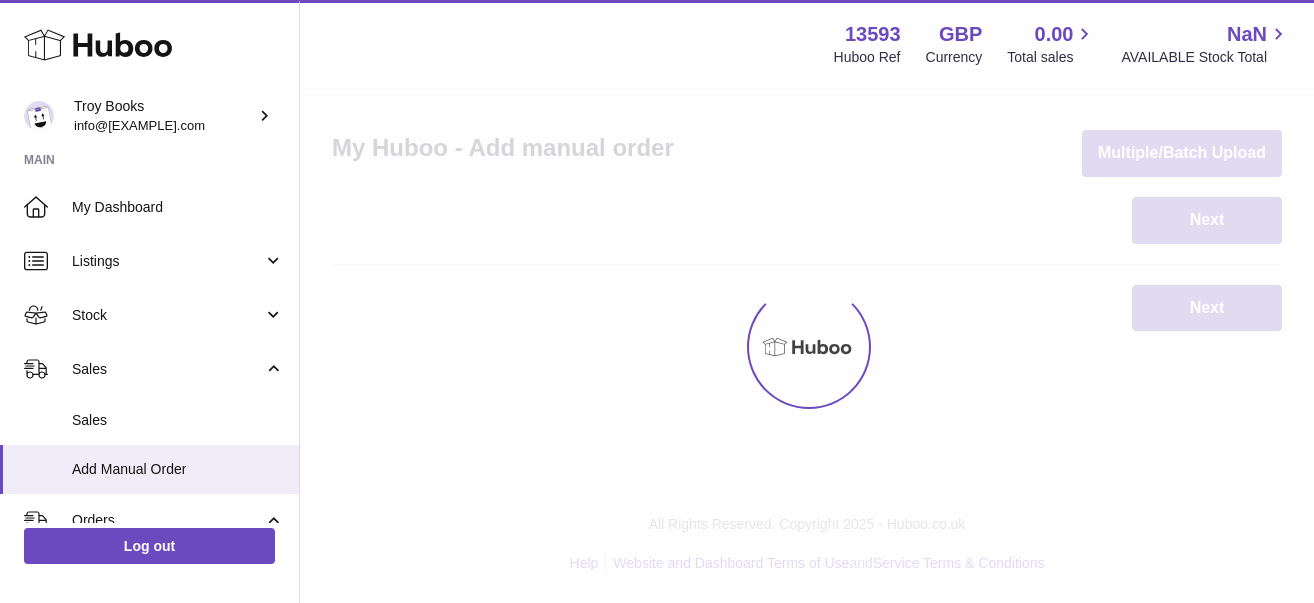 scroll, scrollTop: 0, scrollLeft: 0, axis: both 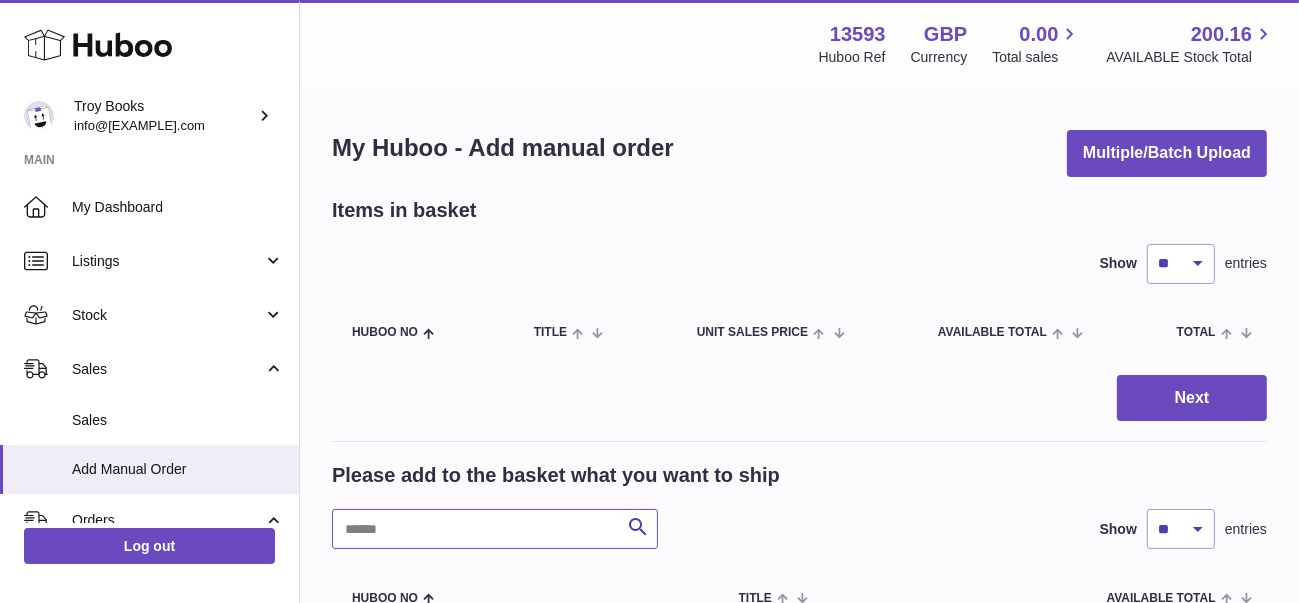 click at bounding box center [495, 529] 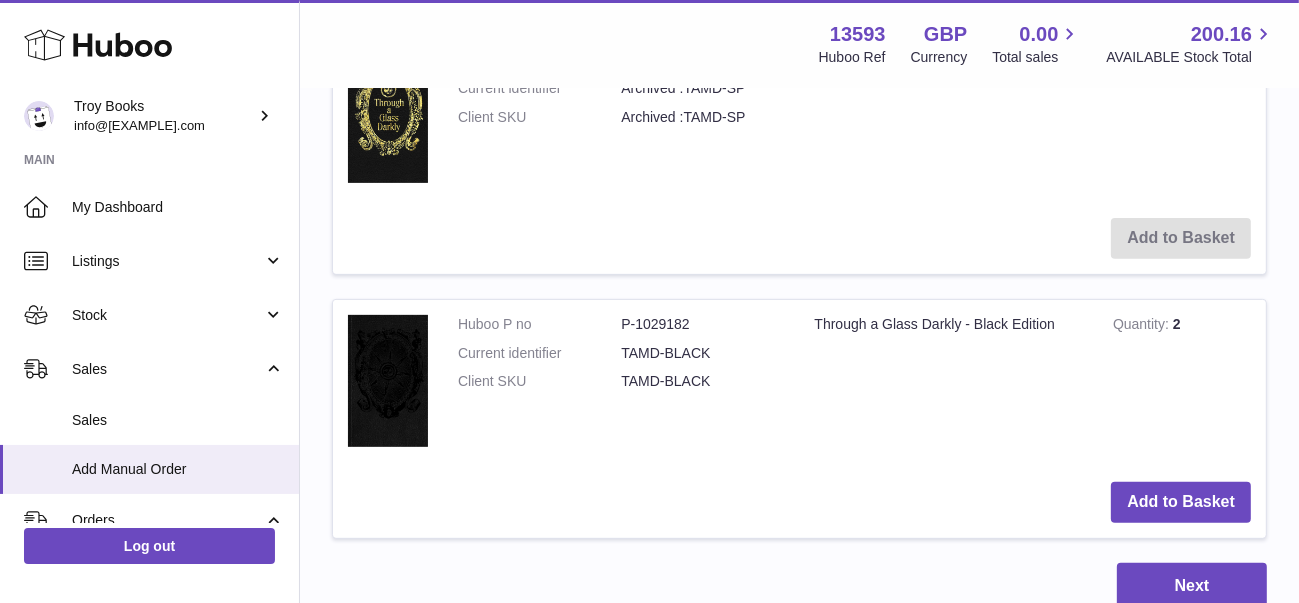 scroll, scrollTop: 700, scrollLeft: 0, axis: vertical 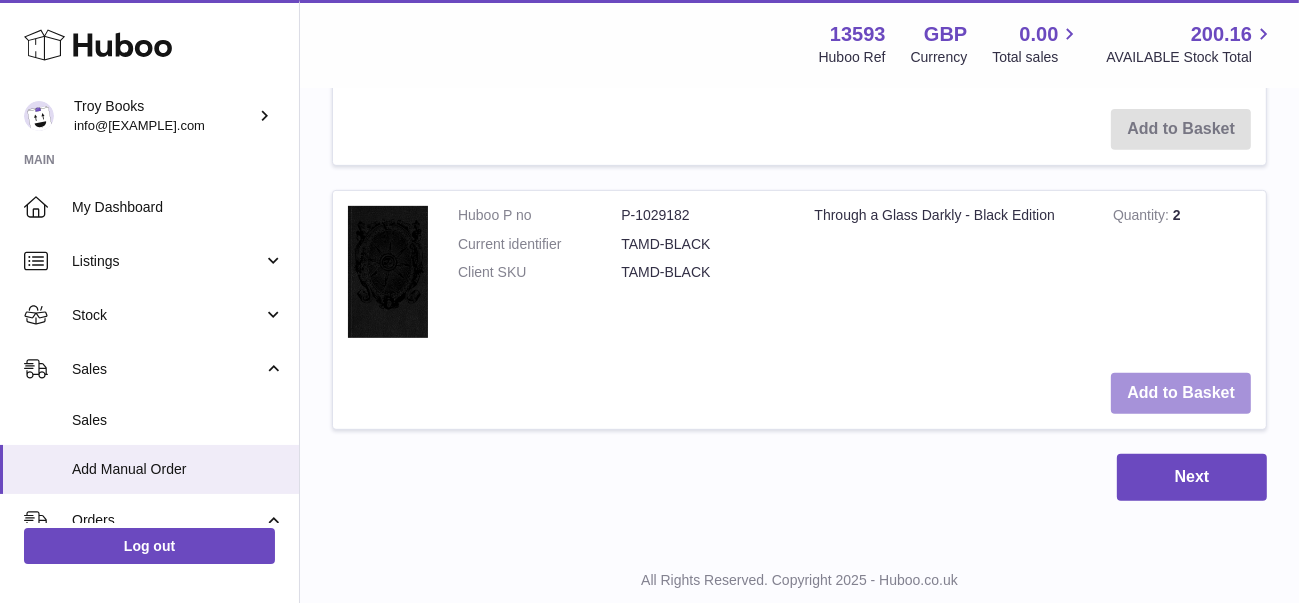 type on "*******" 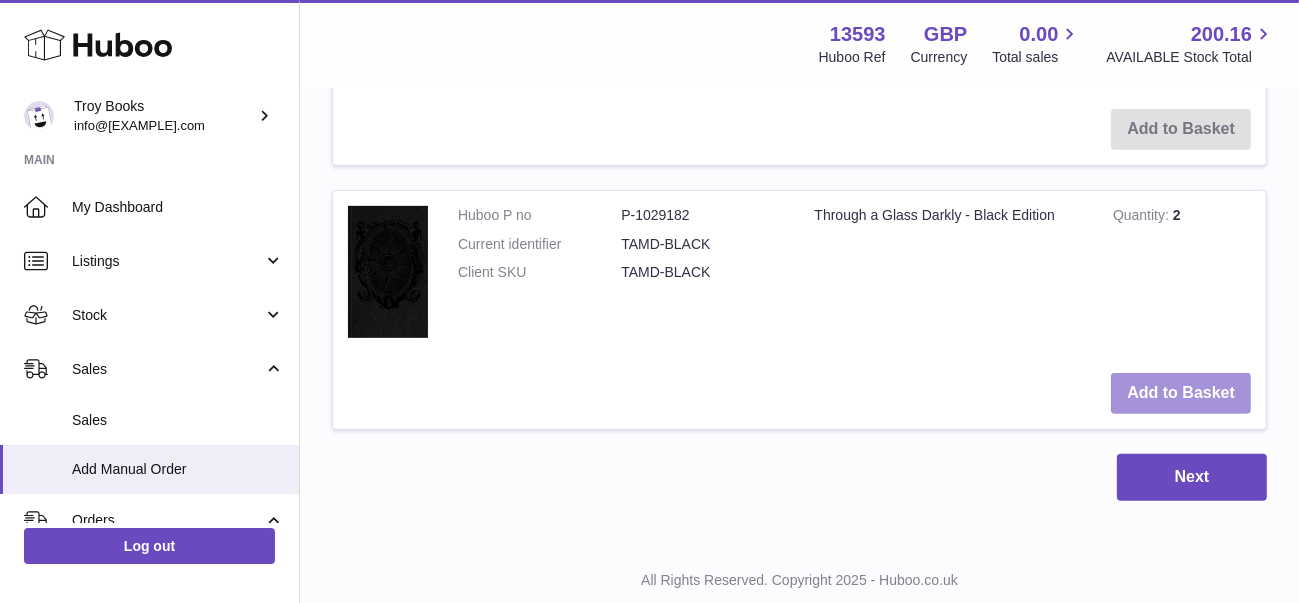 click on "Add to Basket" at bounding box center [1181, 393] 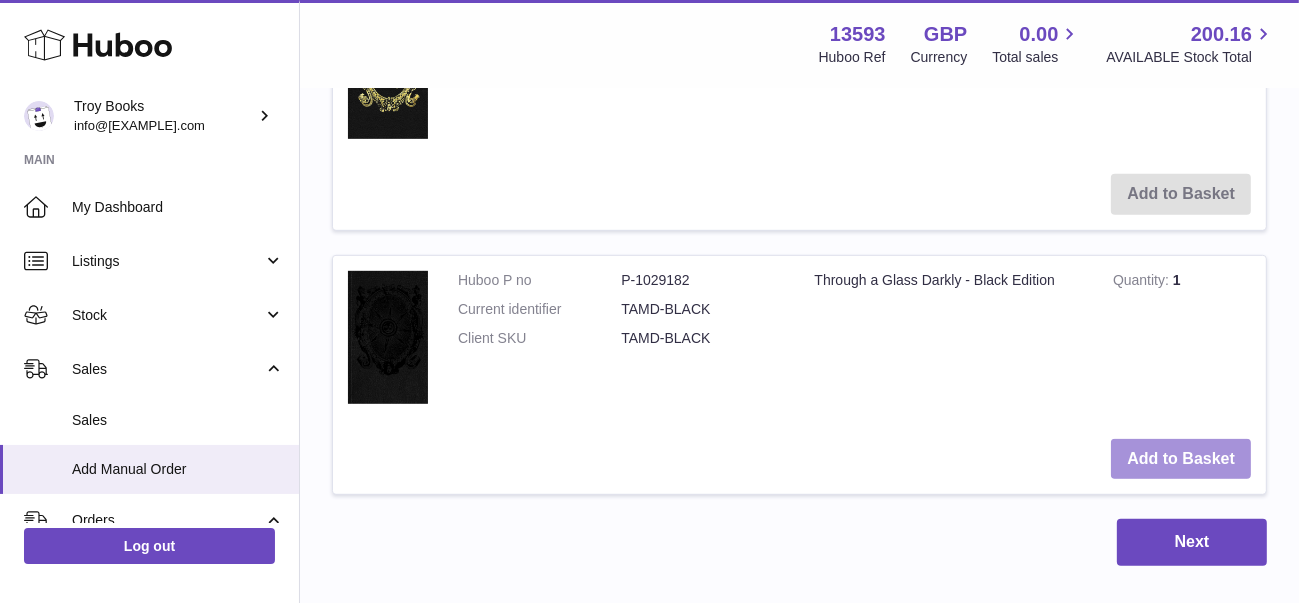scroll, scrollTop: 864, scrollLeft: 0, axis: vertical 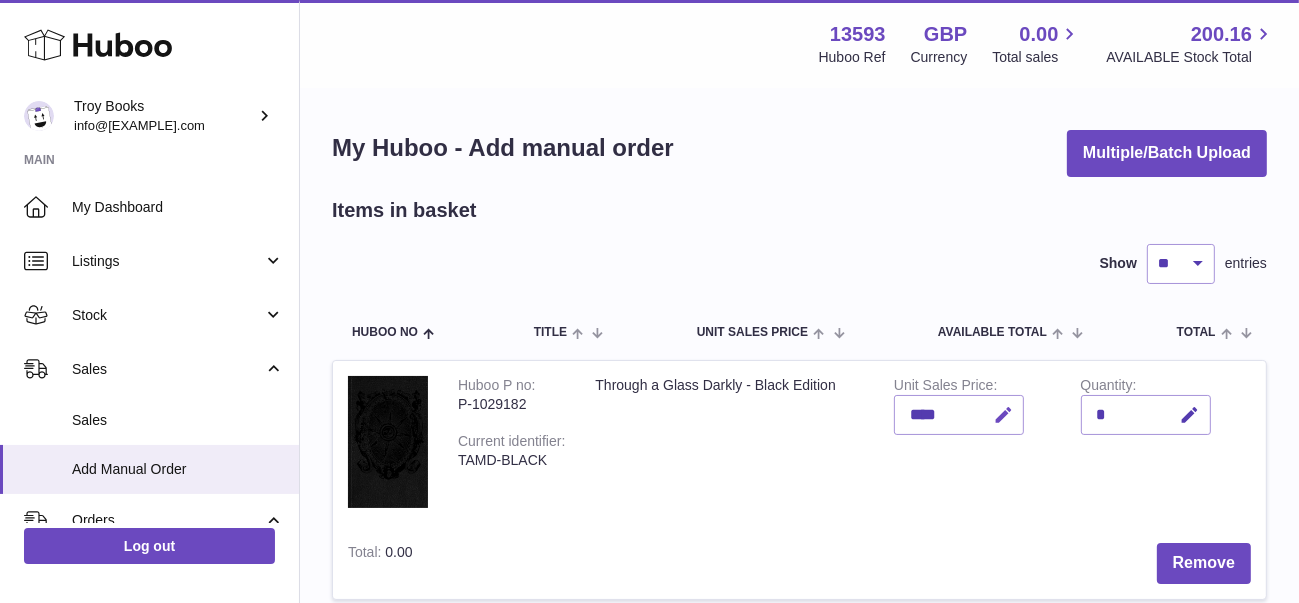 click at bounding box center [1003, 415] 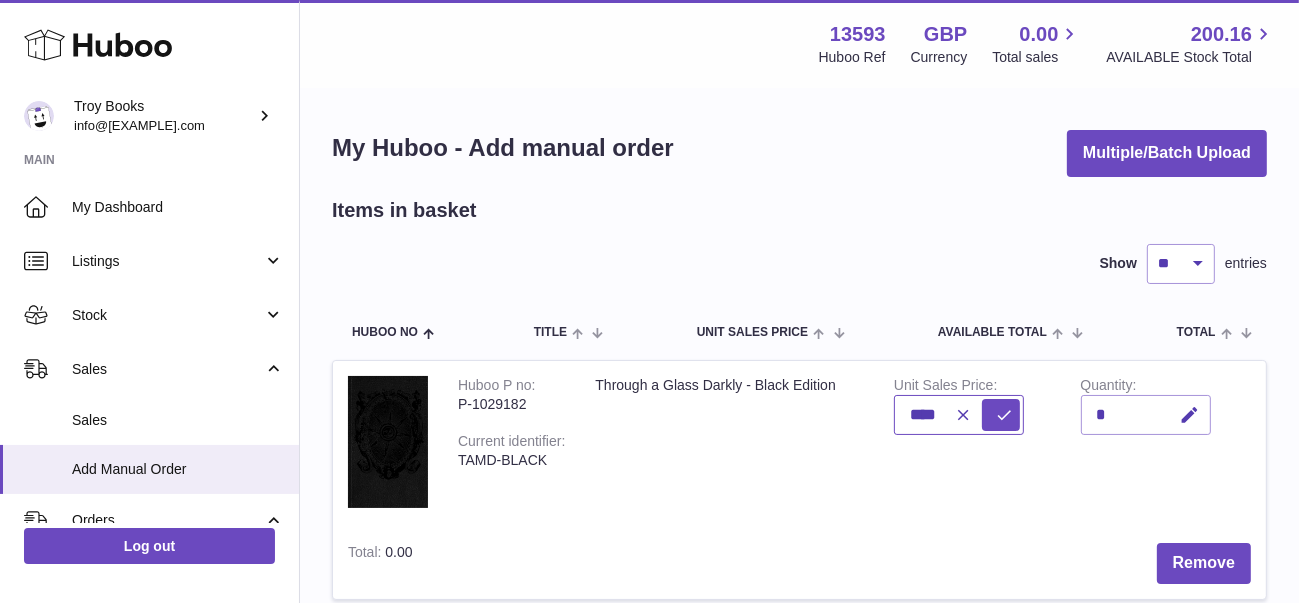 click on "****" at bounding box center [959, 415] 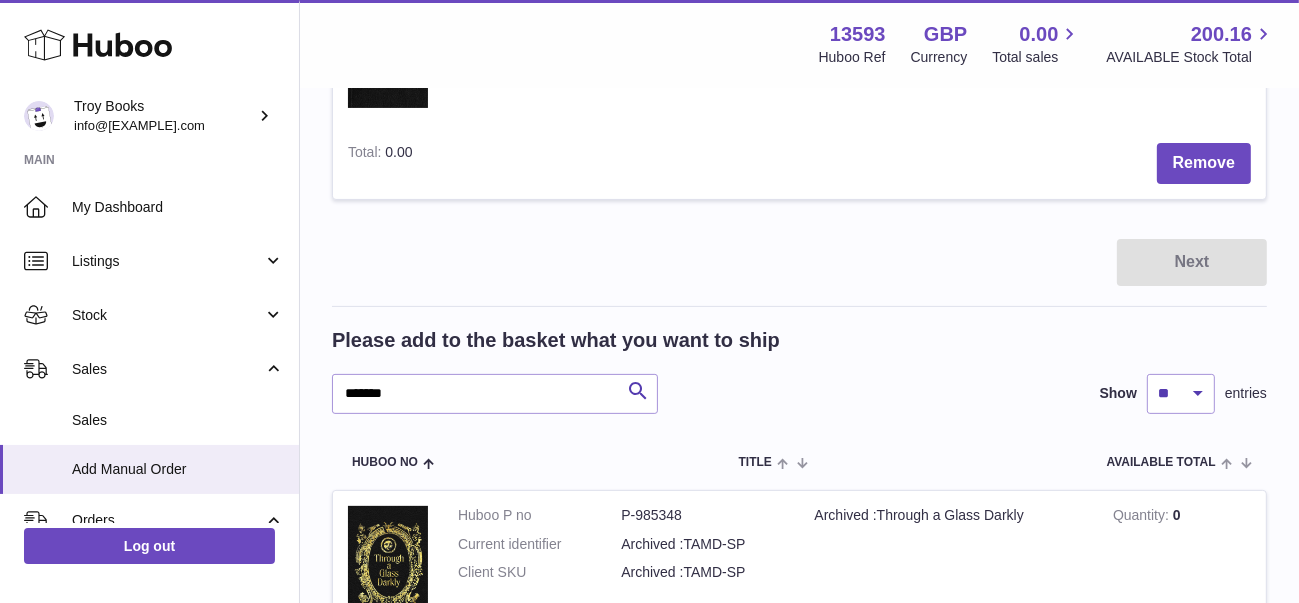 scroll, scrollTop: 0, scrollLeft: 0, axis: both 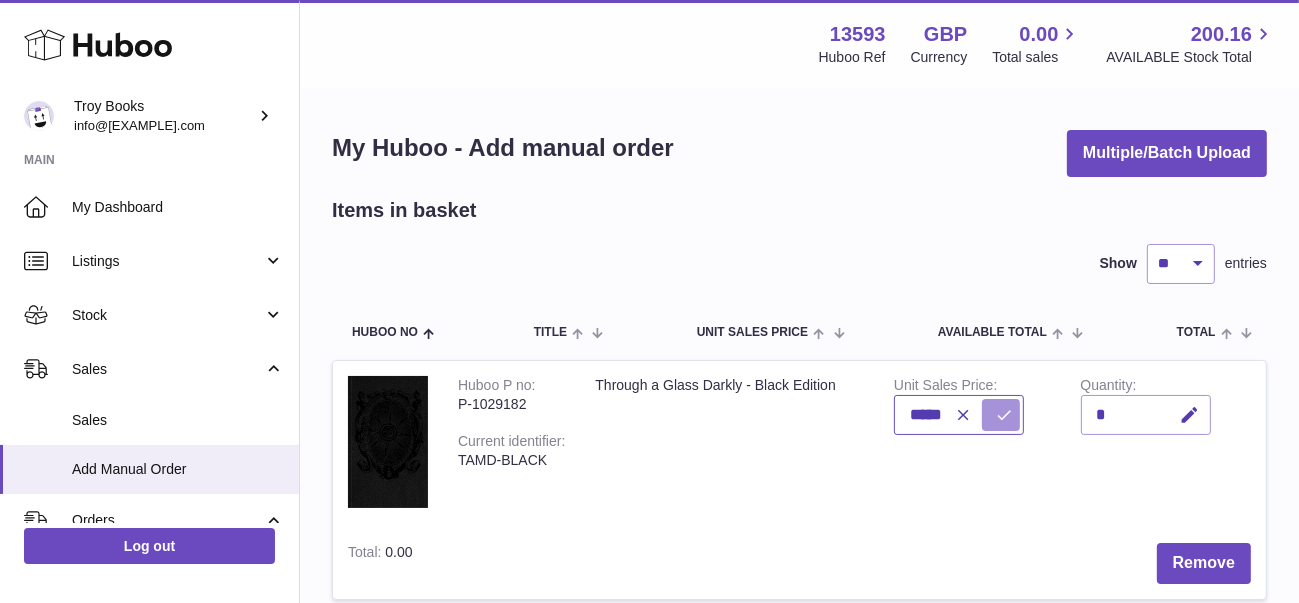 type on "*****" 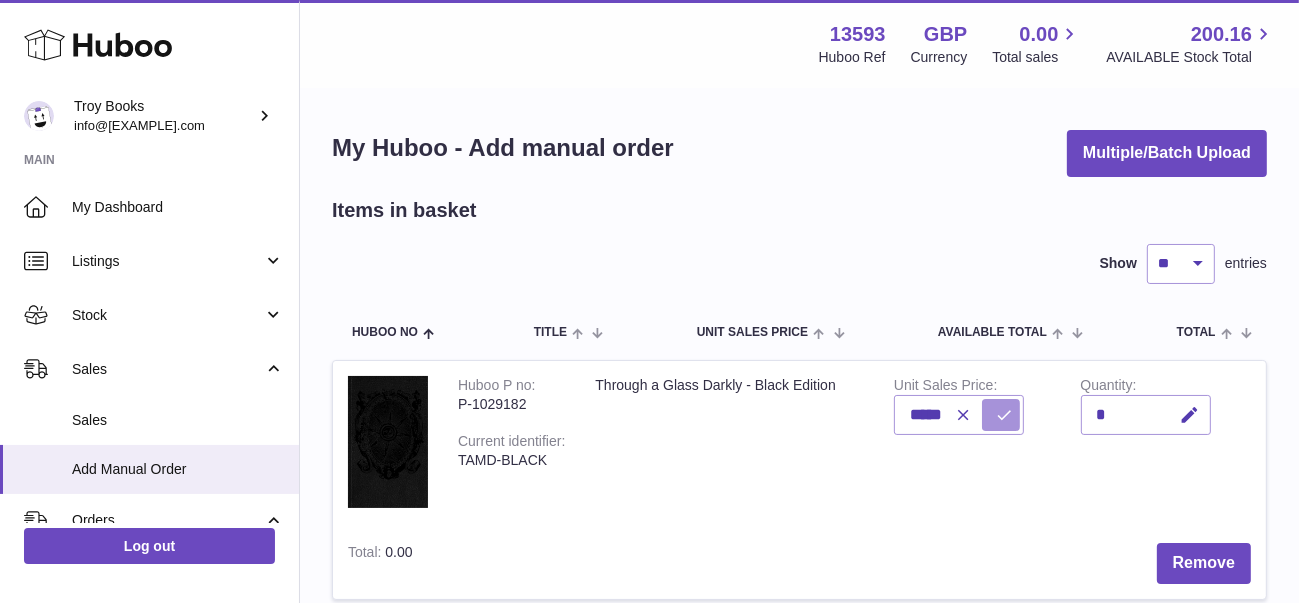click at bounding box center (1004, 415) 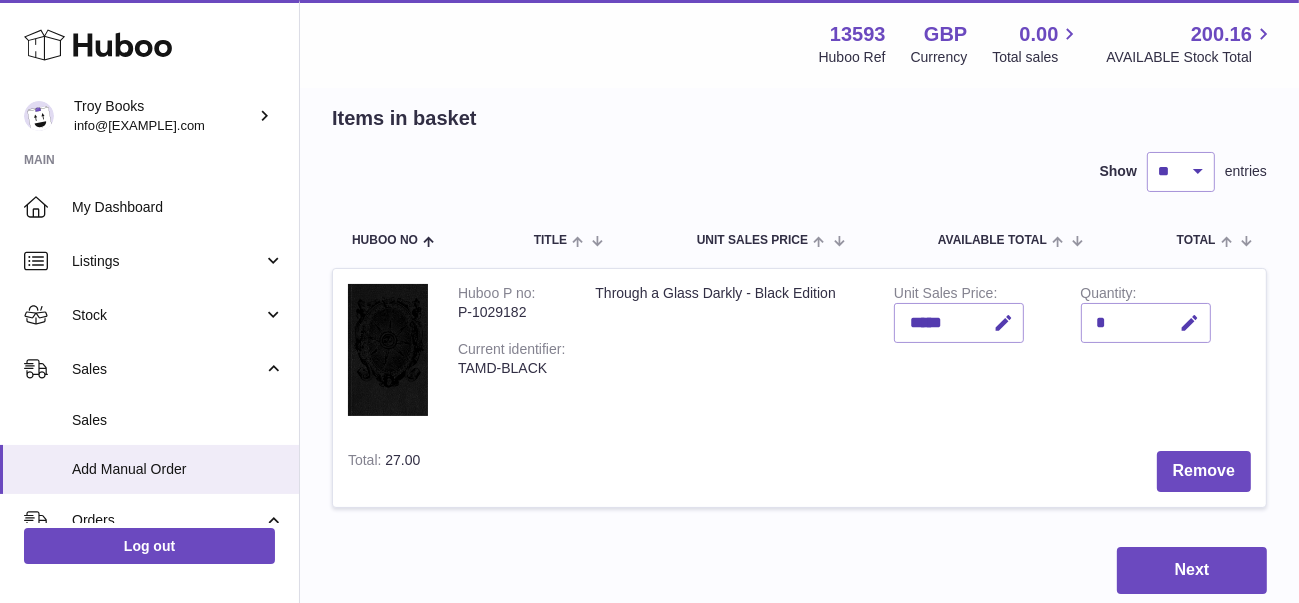 scroll, scrollTop: 200, scrollLeft: 0, axis: vertical 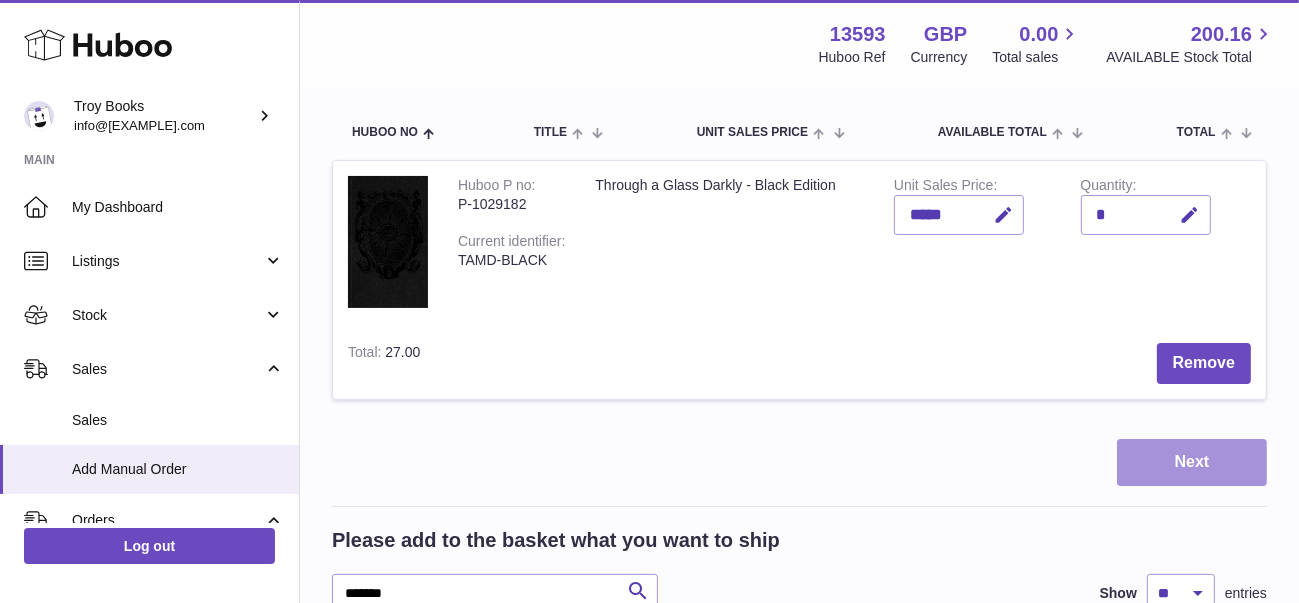 click on "Next" at bounding box center (1192, 462) 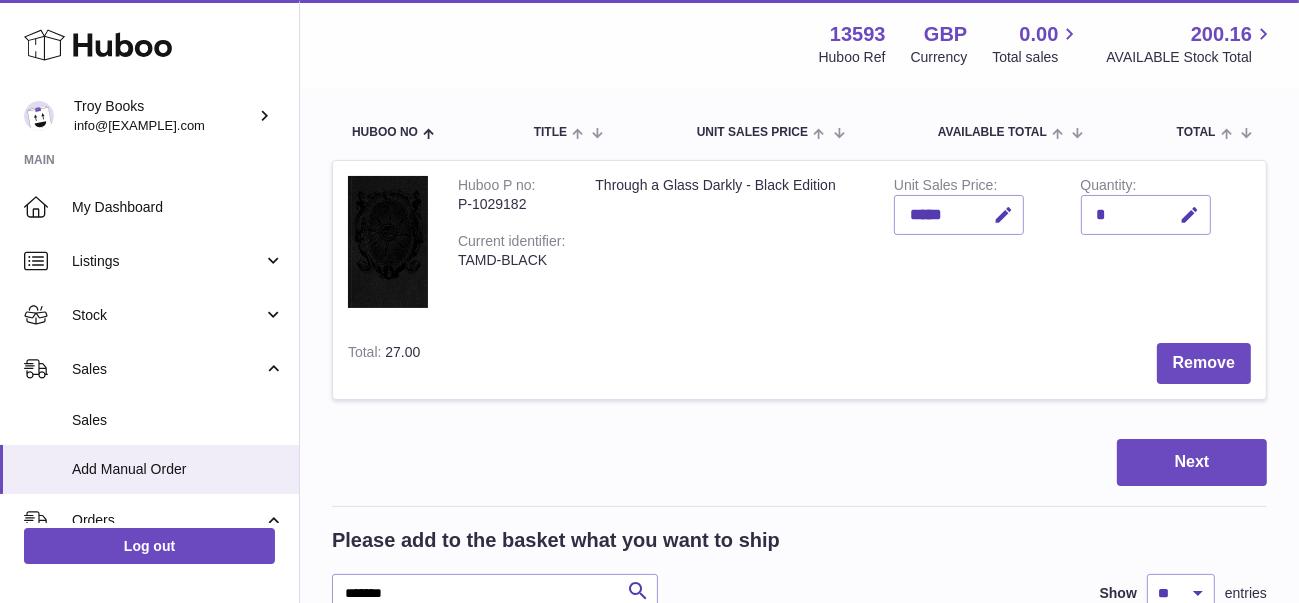 scroll, scrollTop: 0, scrollLeft: 0, axis: both 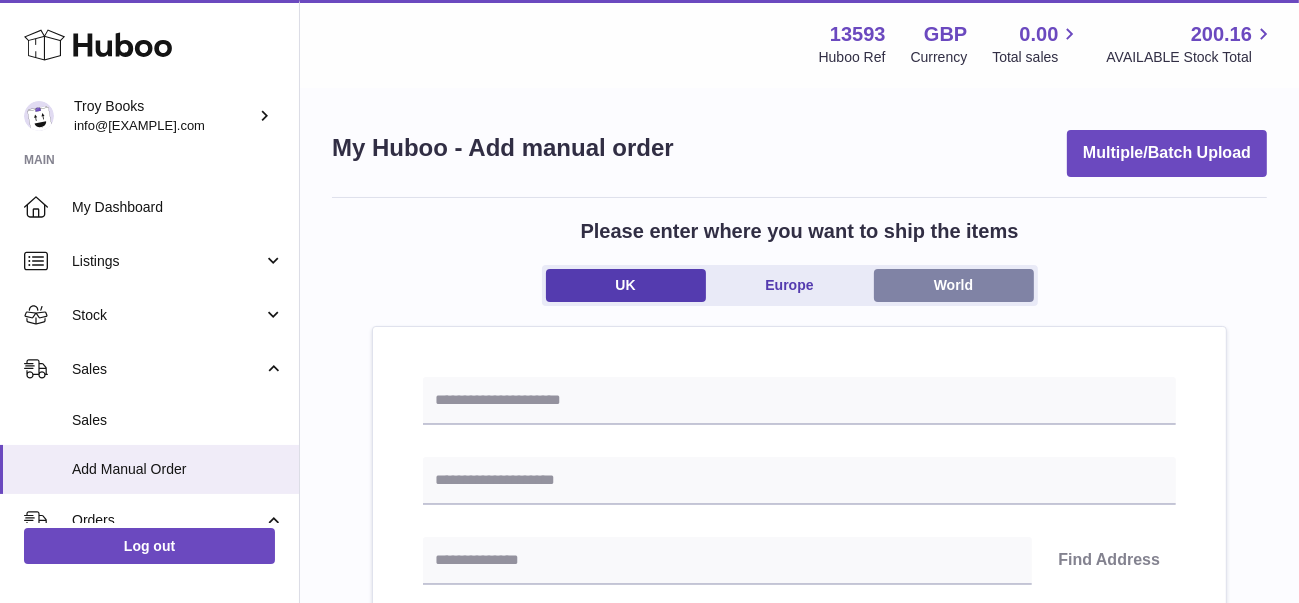 click on "World" at bounding box center (954, 285) 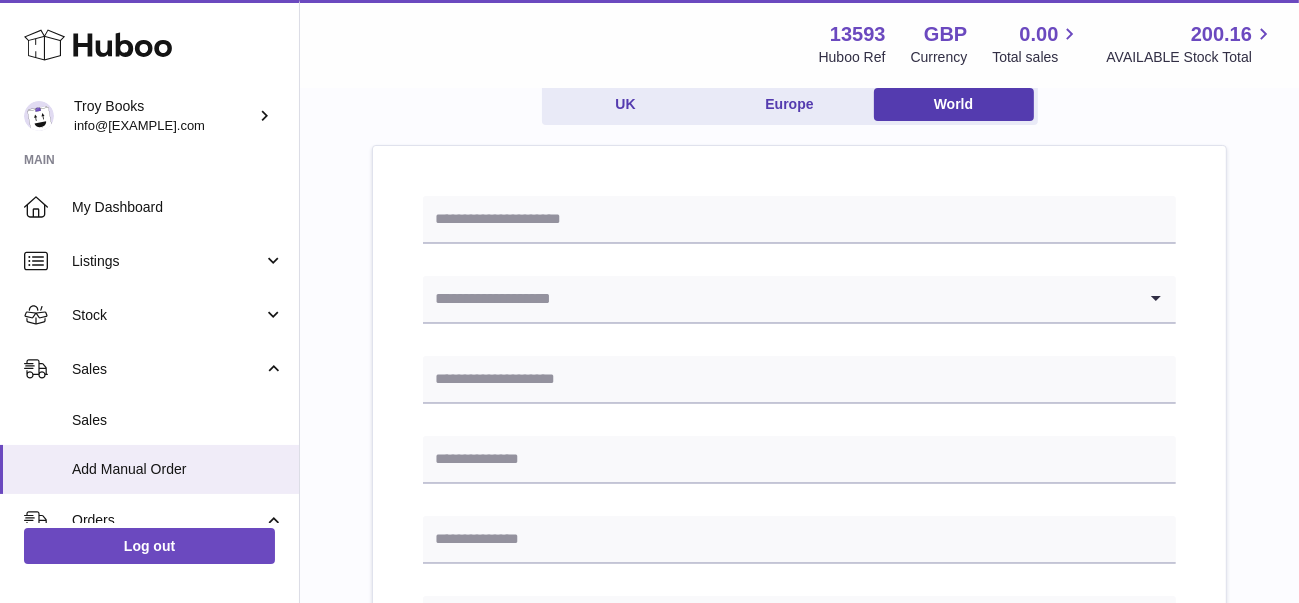 scroll, scrollTop: 0, scrollLeft: 0, axis: both 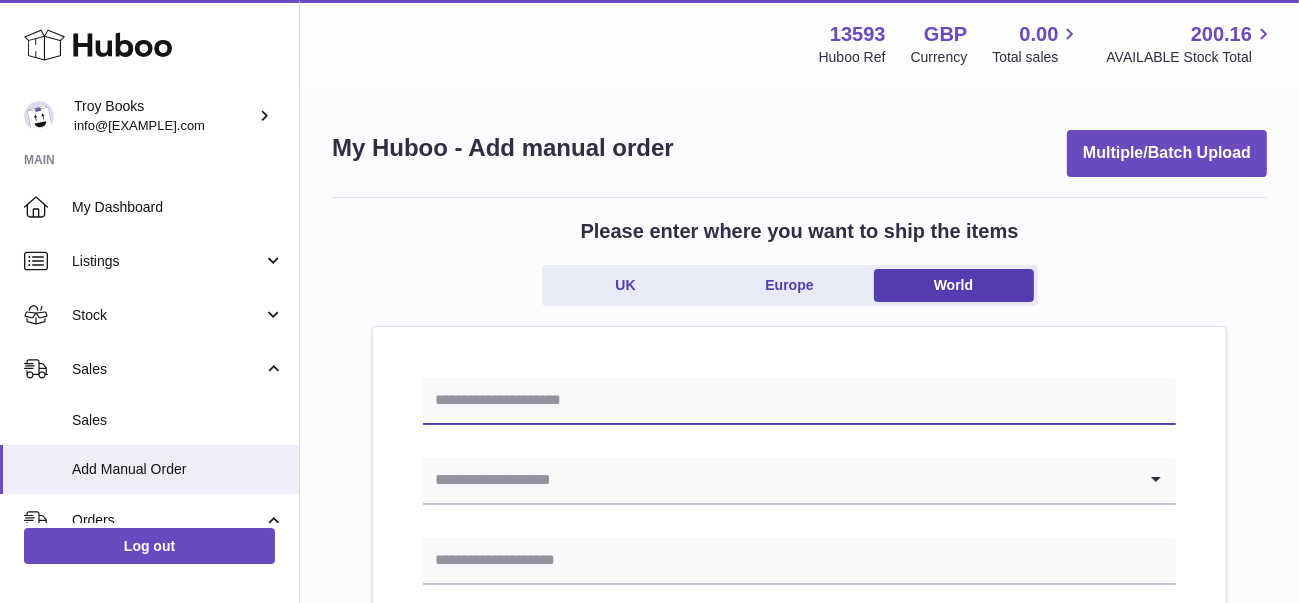 paste on "**********" 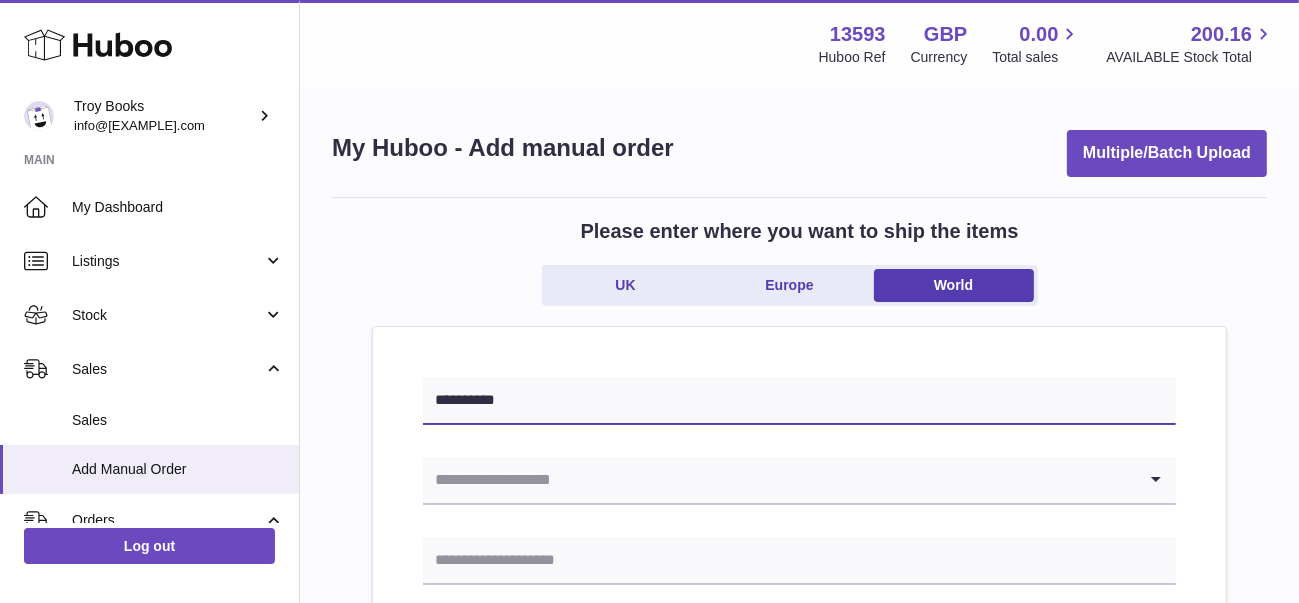 type on "**********" 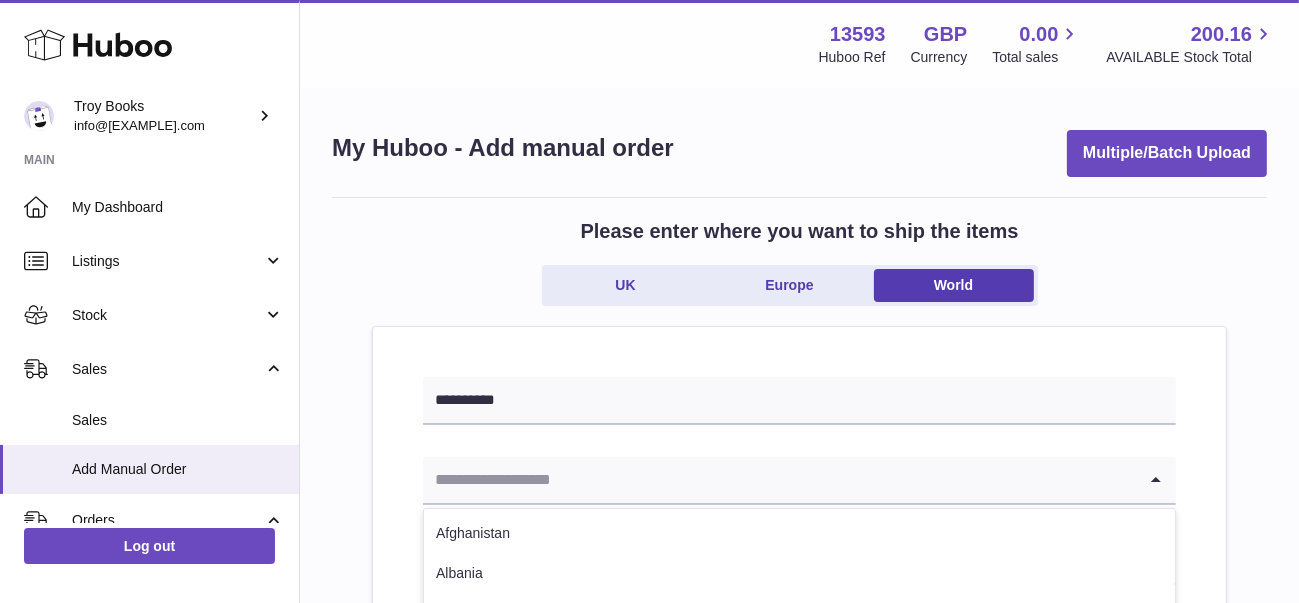 click at bounding box center (779, 480) 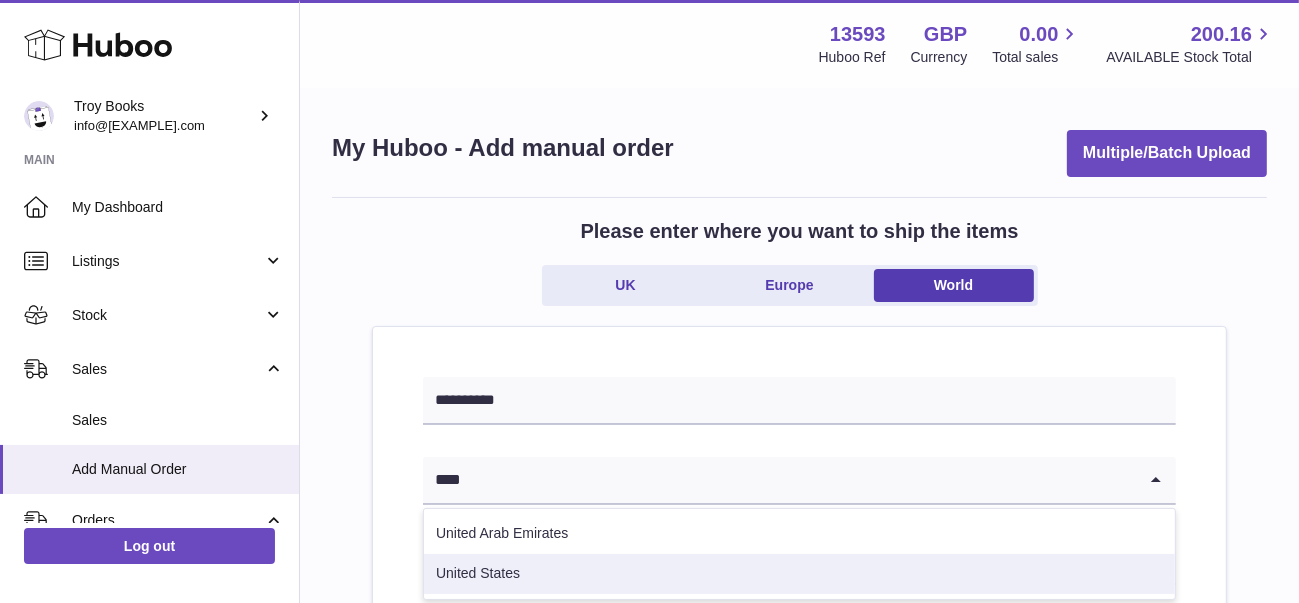 click on "United States" at bounding box center [799, 574] 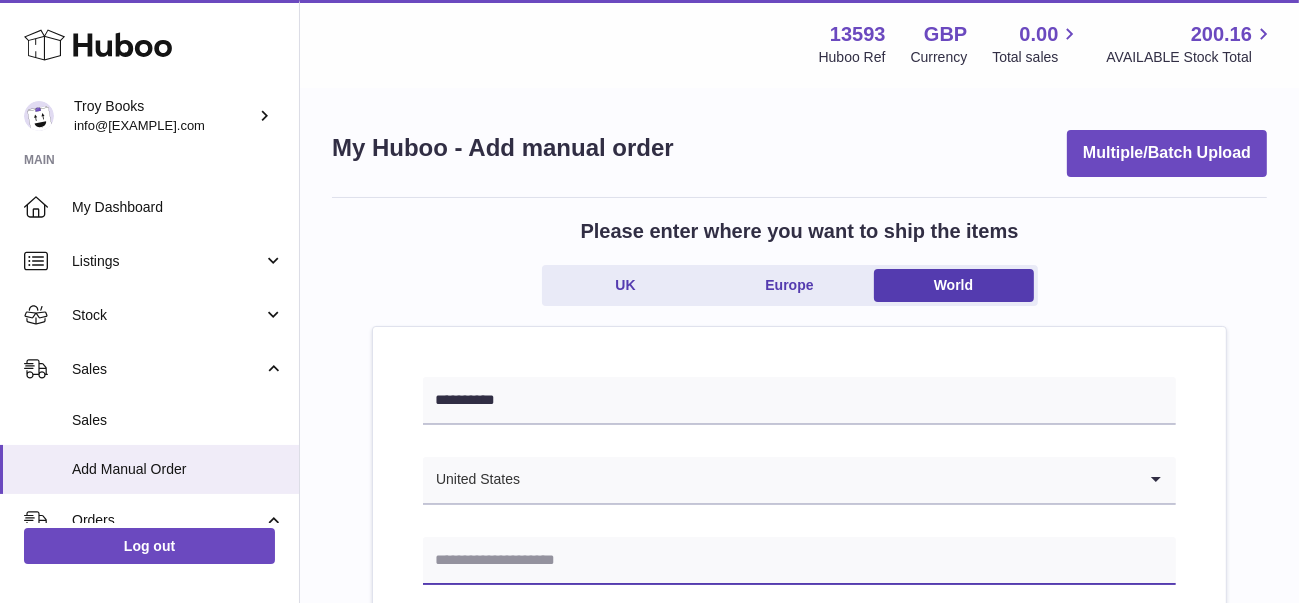 click at bounding box center [799, 561] 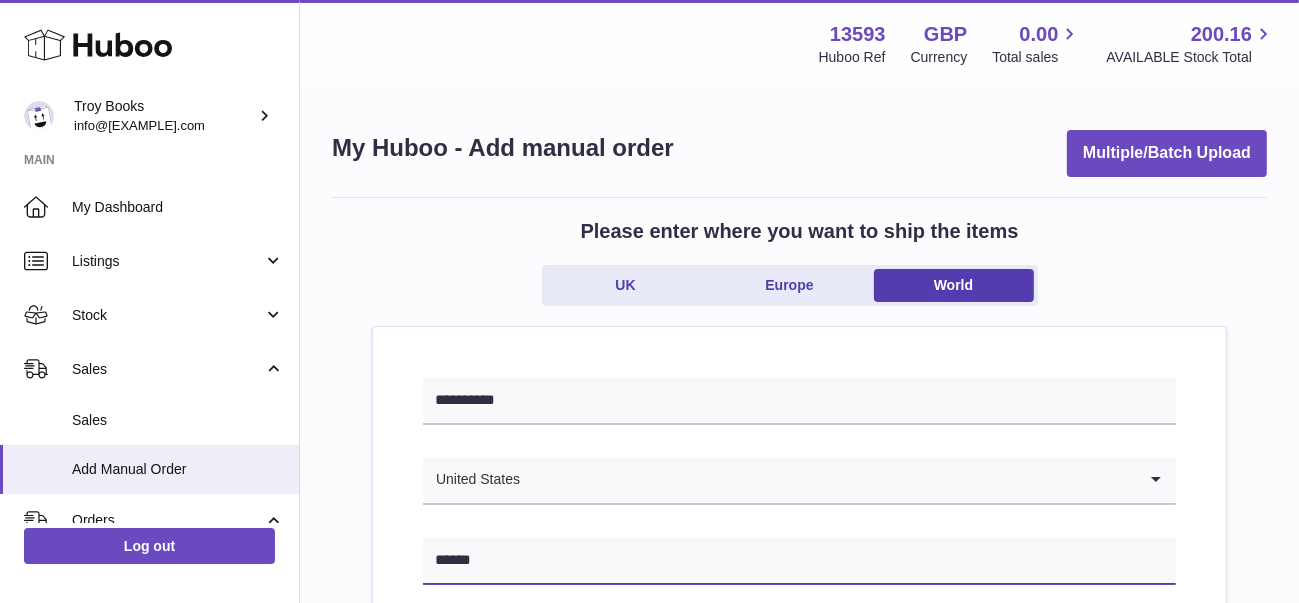 drag, startPoint x: 492, startPoint y: 564, endPoint x: 436, endPoint y: 568, distance: 56.142673 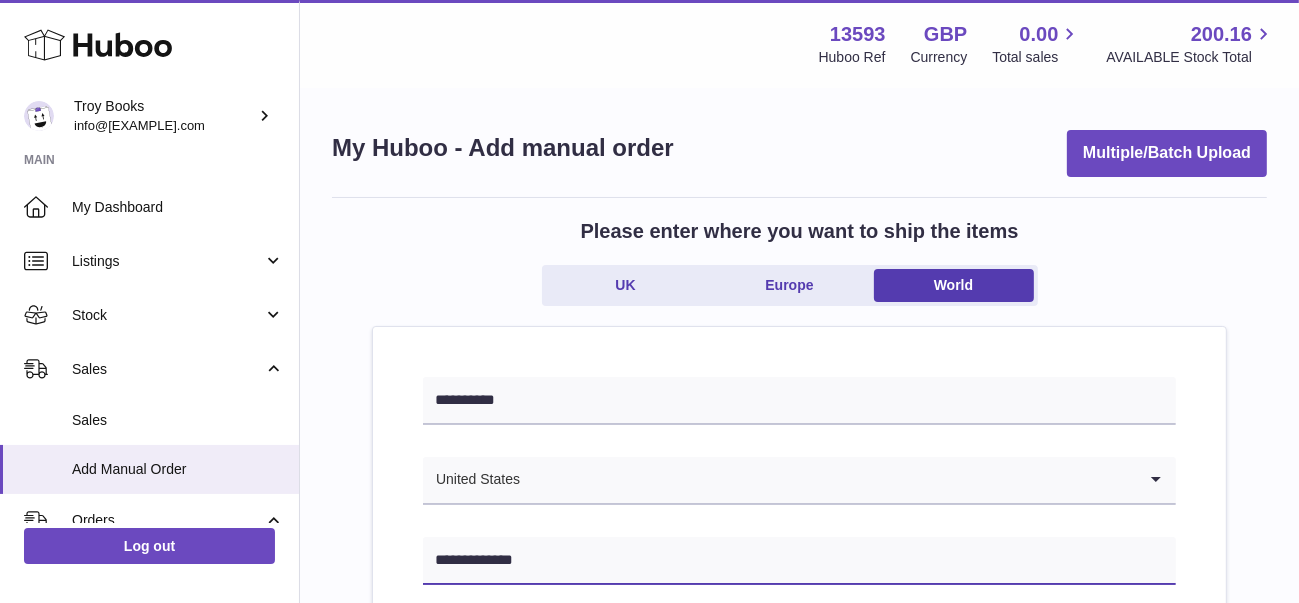 type on "**********" 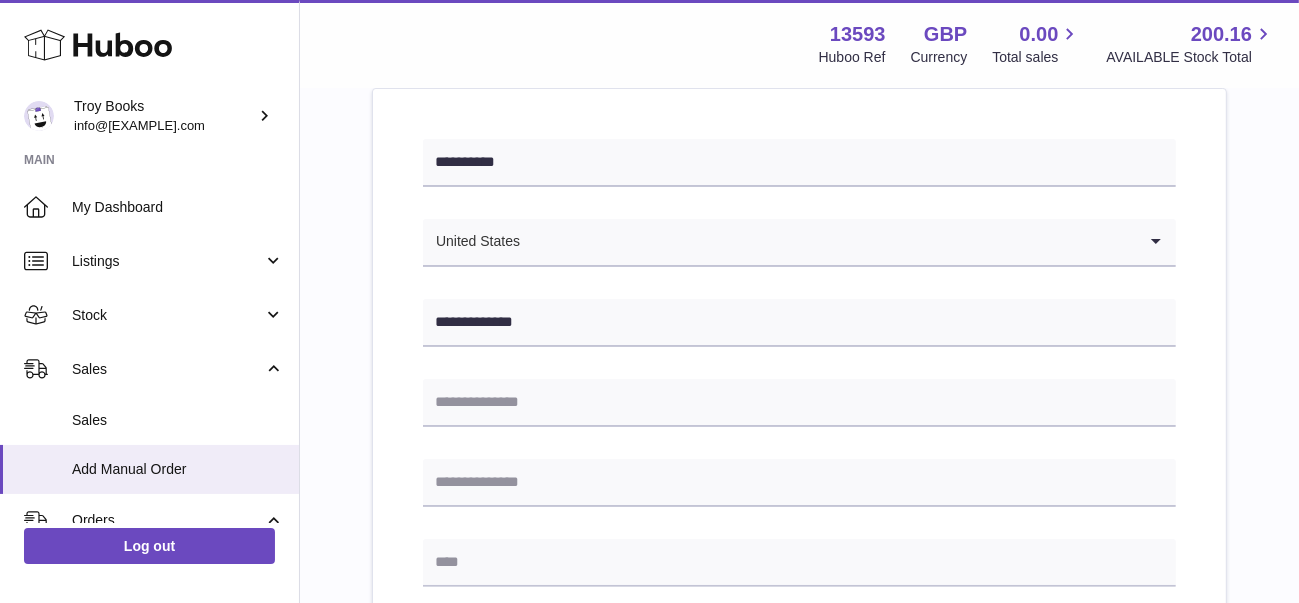 scroll, scrollTop: 300, scrollLeft: 0, axis: vertical 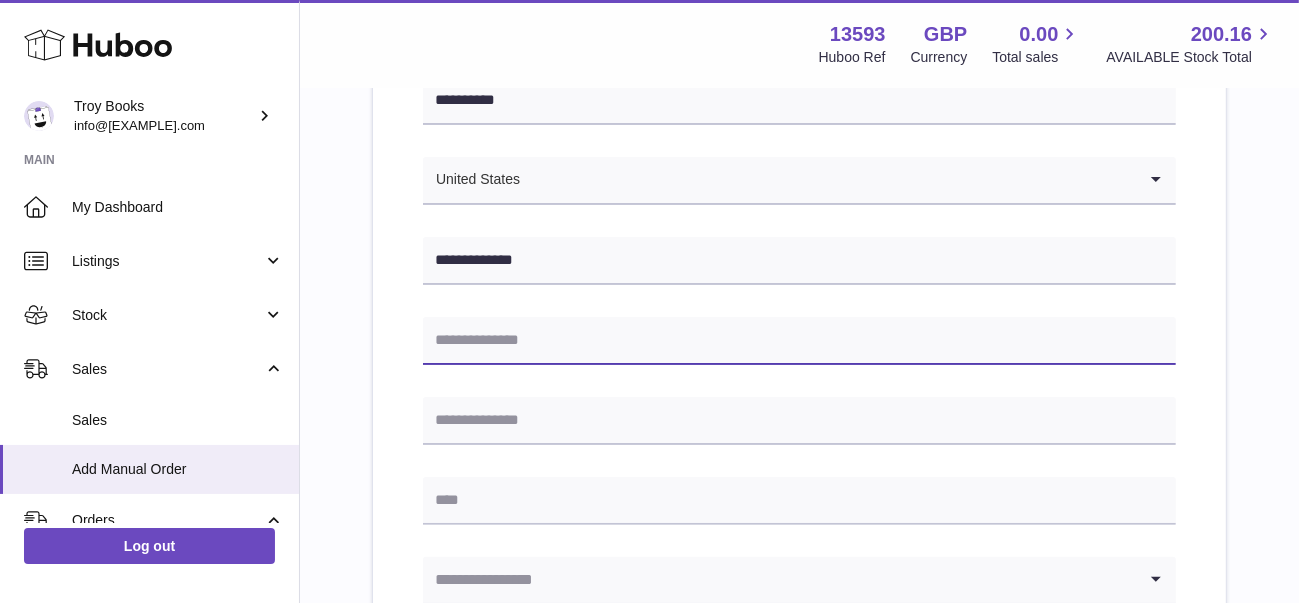 paste on "**********" 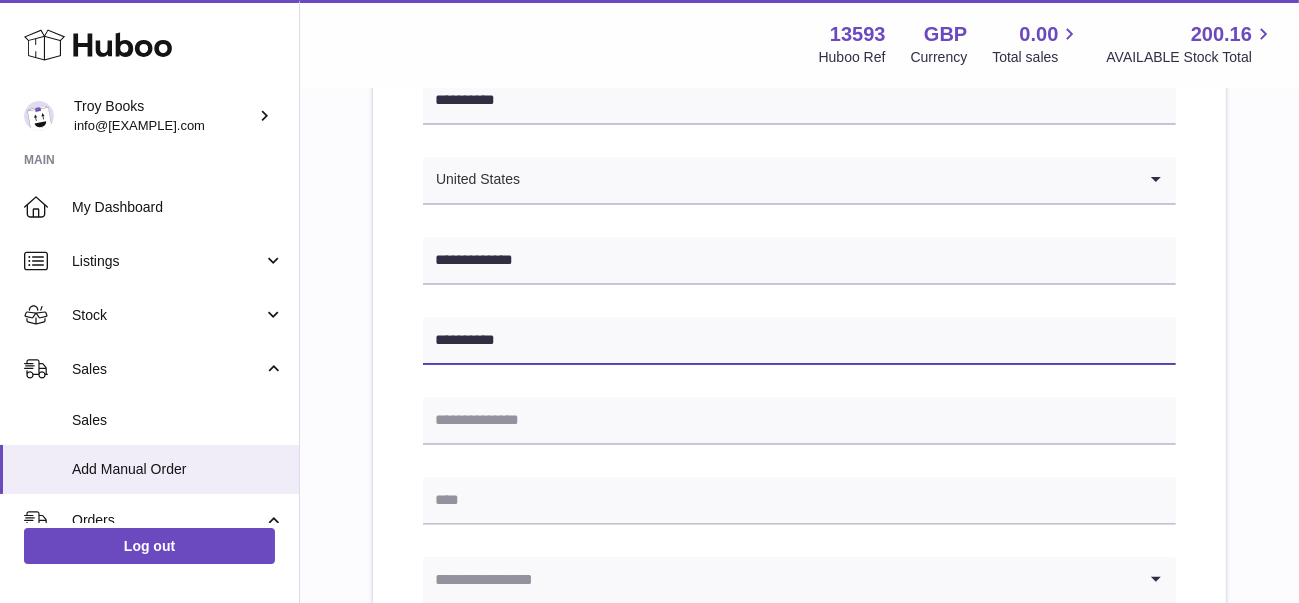 type on "**********" 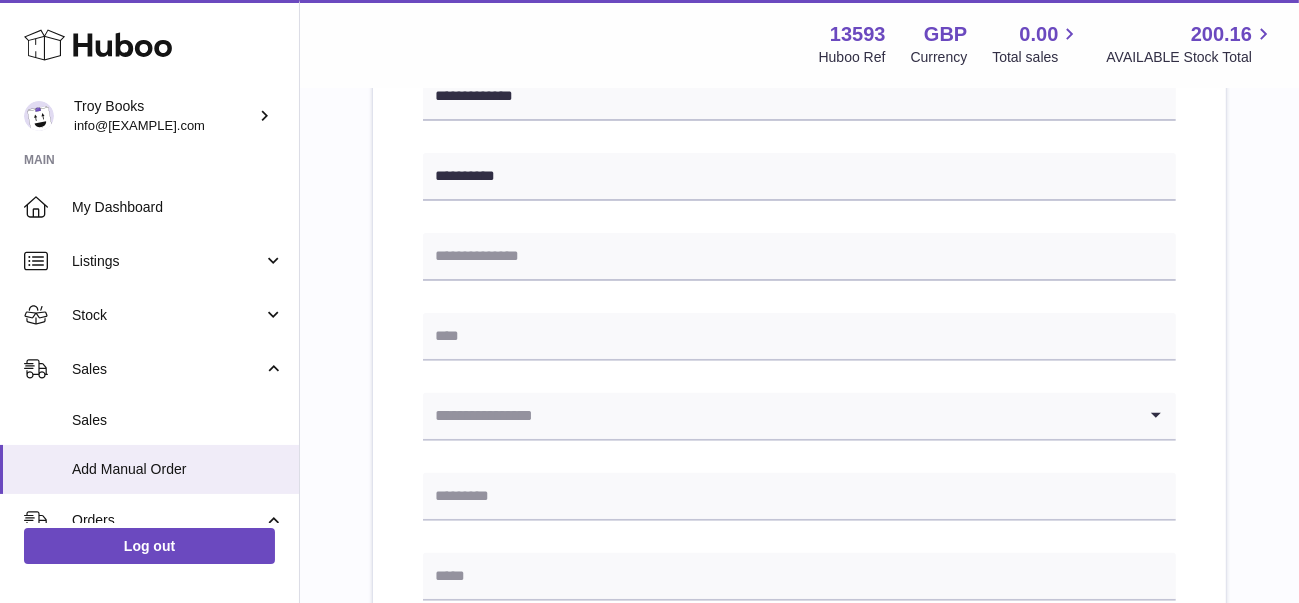 scroll, scrollTop: 500, scrollLeft: 0, axis: vertical 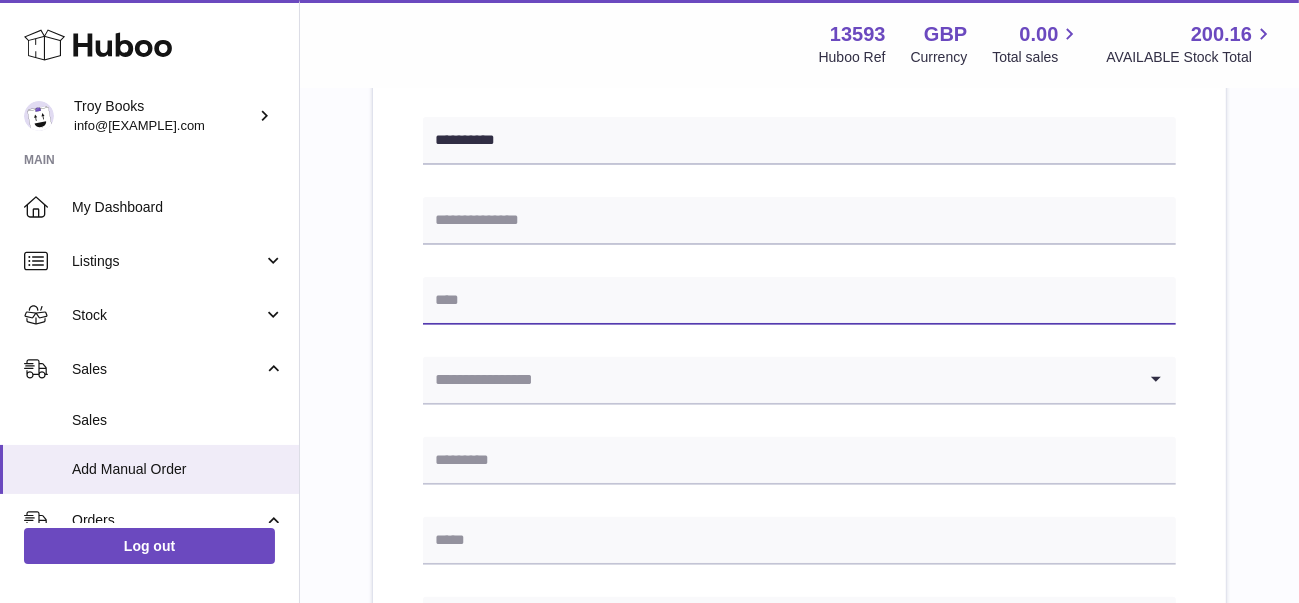 paste on "**********" 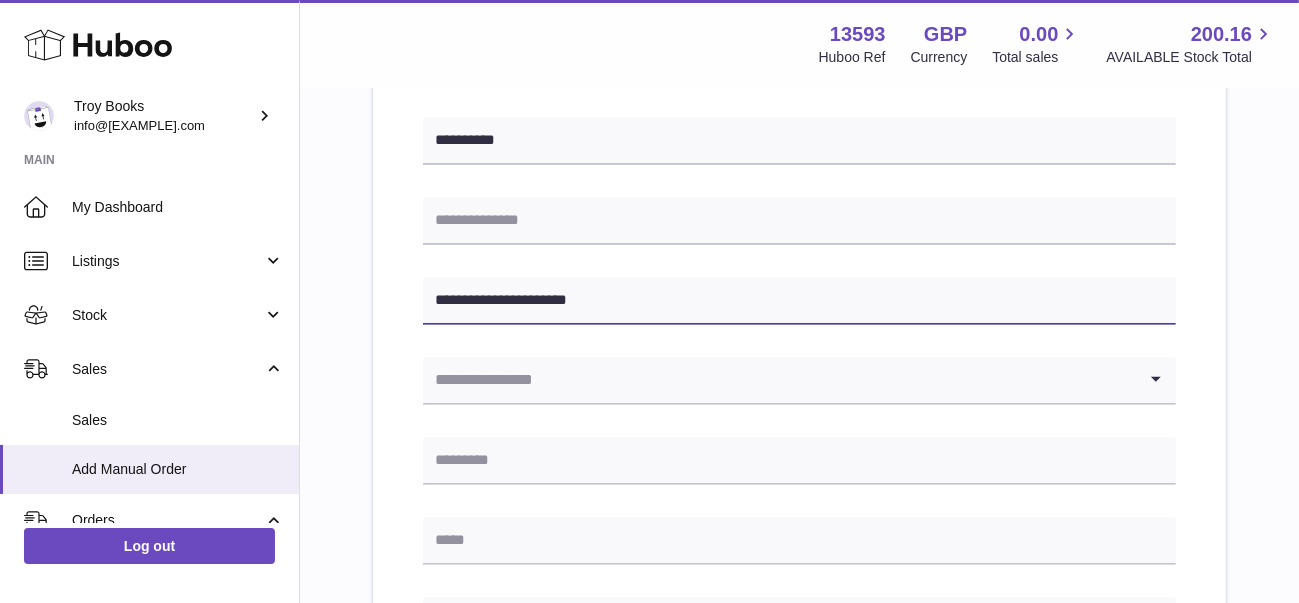 type on "**********" 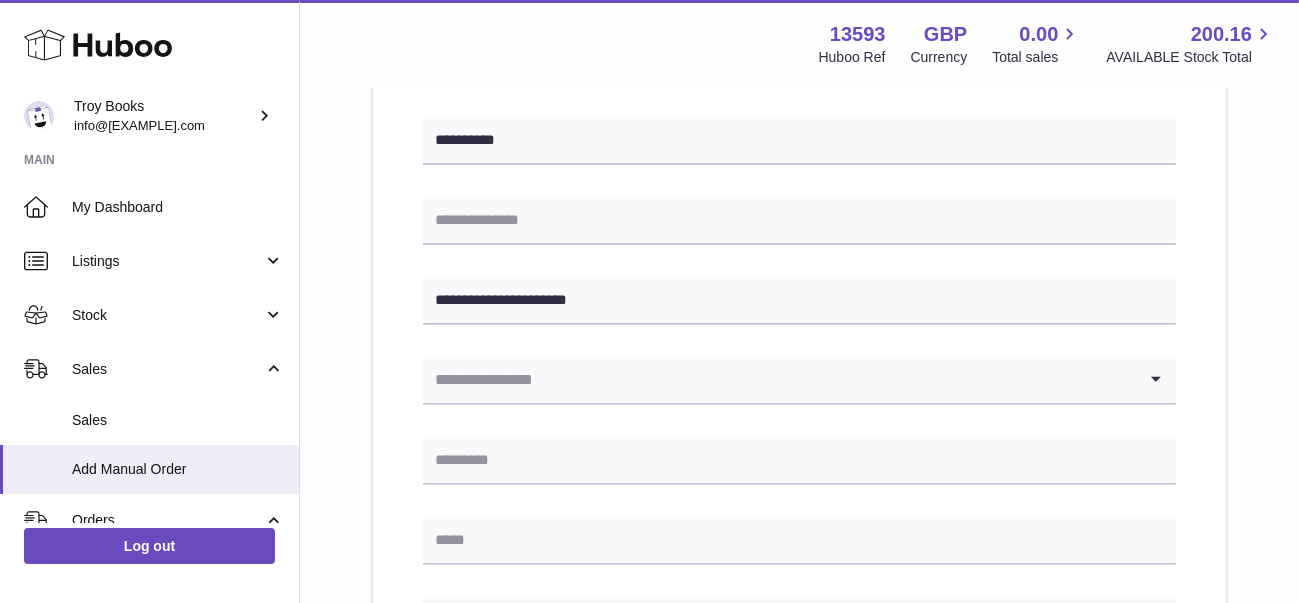 type on "**********" 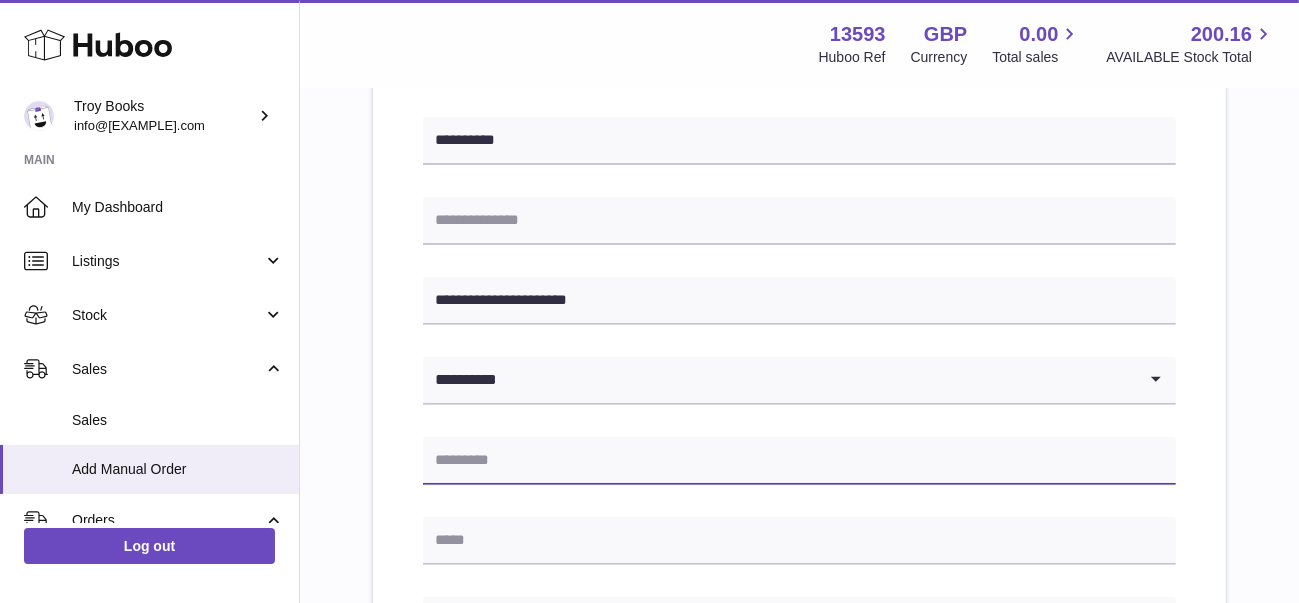 type on "*****" 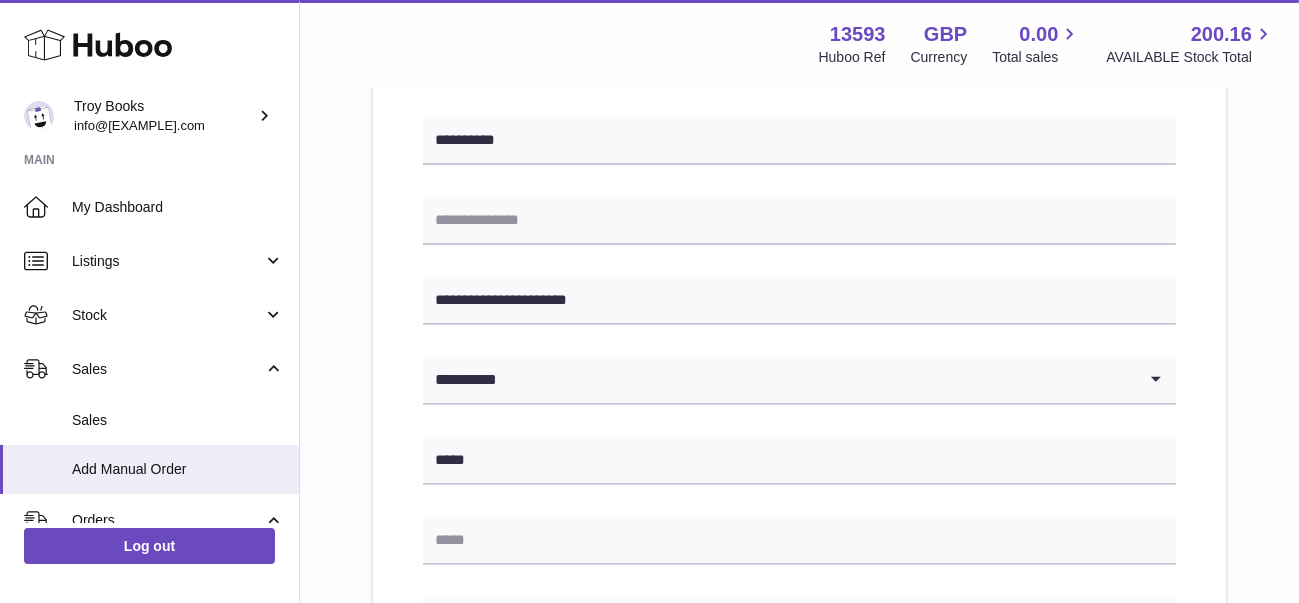 type on "**********" 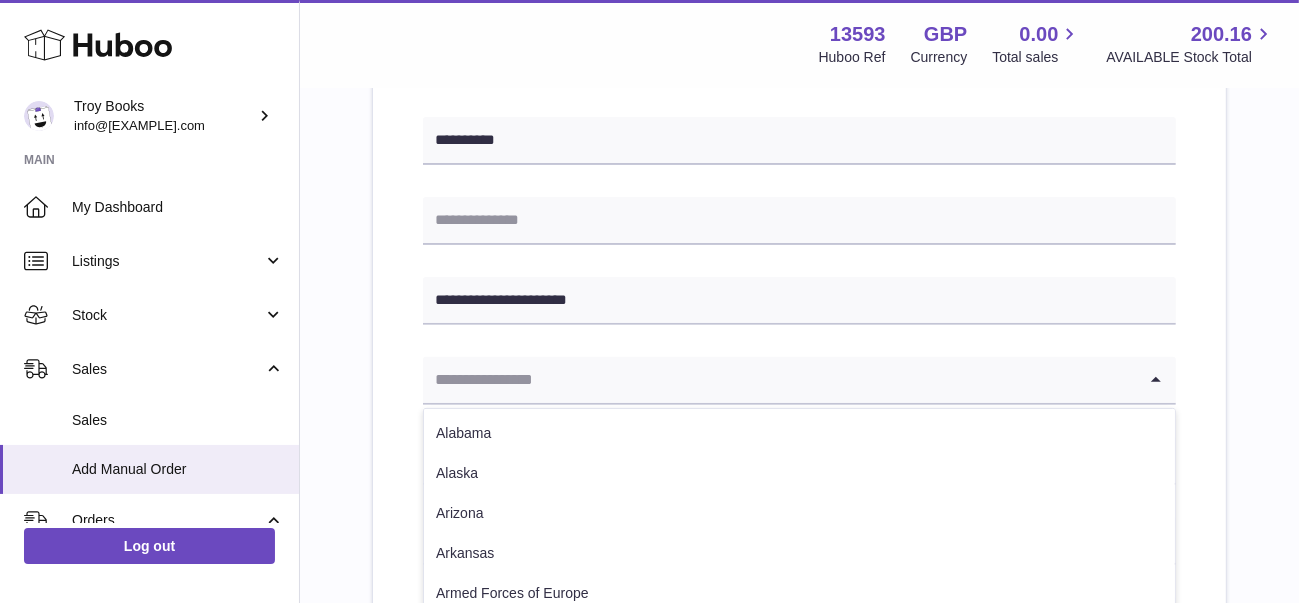 click at bounding box center [779, 380] 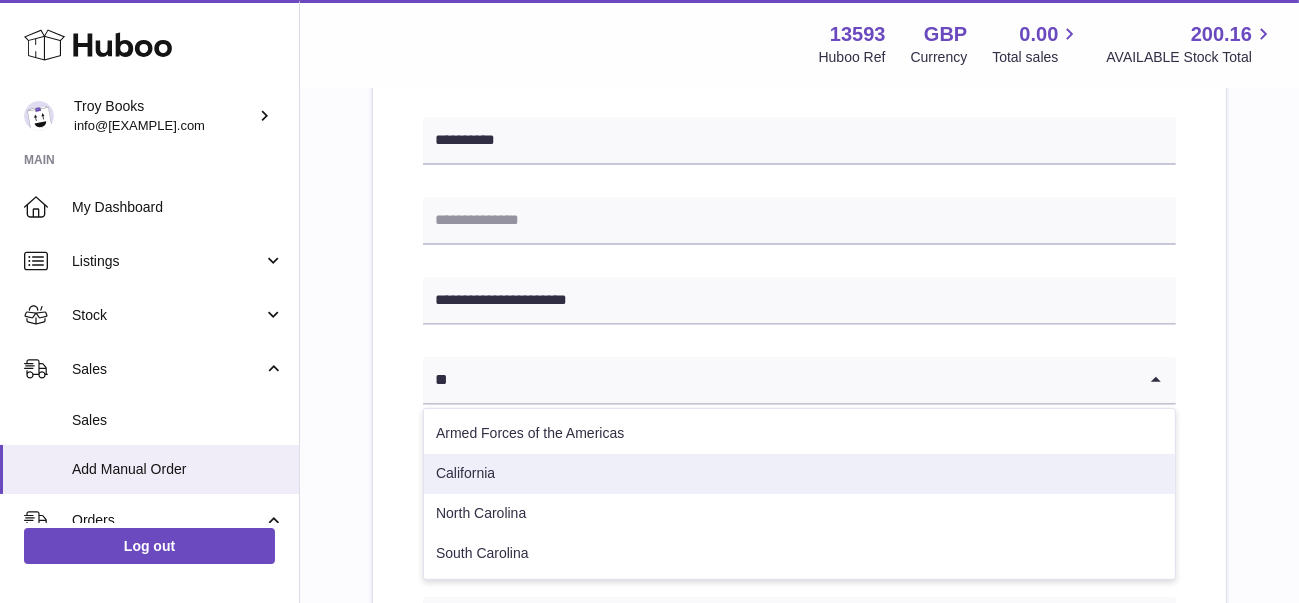 click on "California" at bounding box center [799, 474] 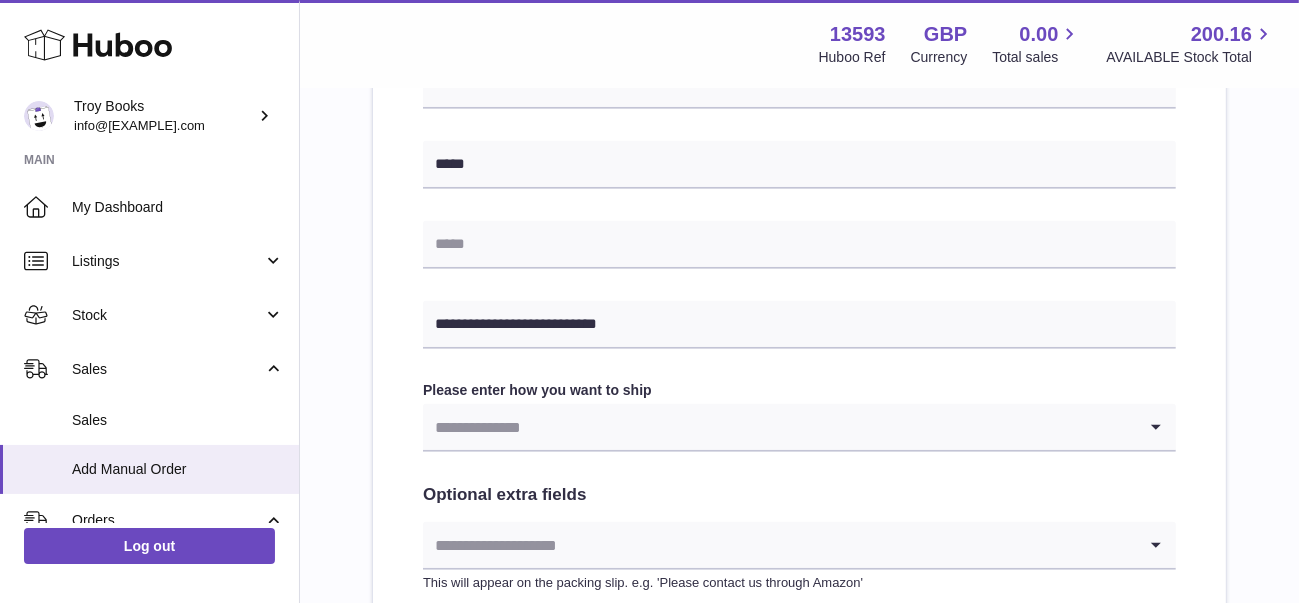 scroll, scrollTop: 800, scrollLeft: 0, axis: vertical 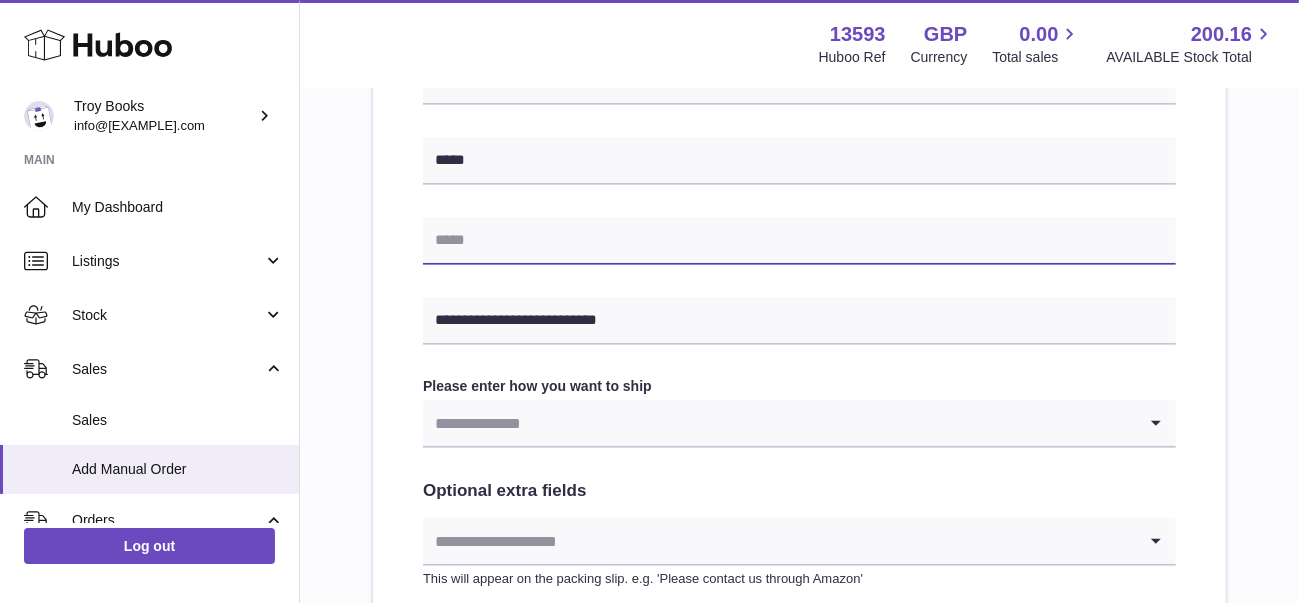 paste on "**********" 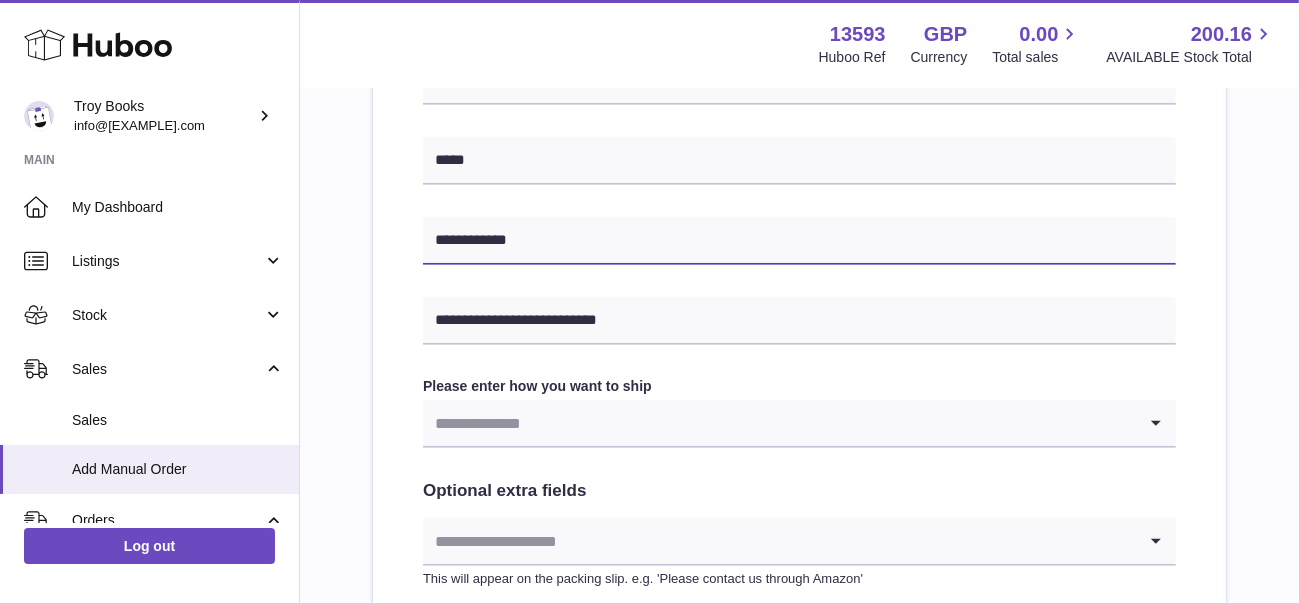type on "**********" 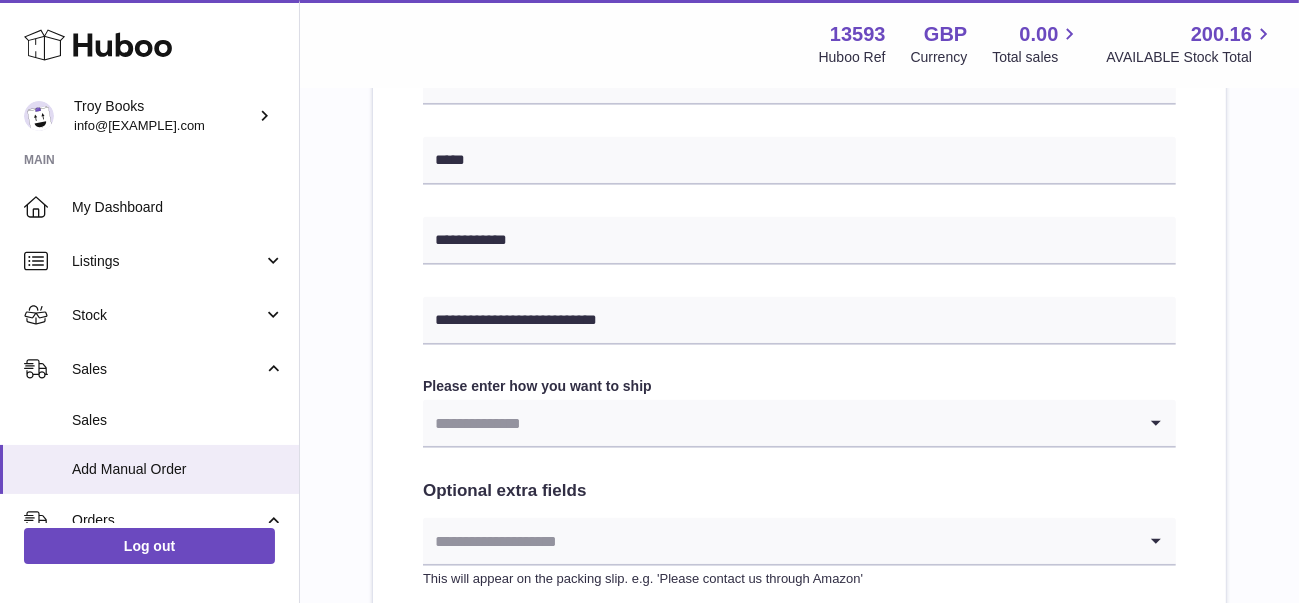 click at bounding box center [779, 423] 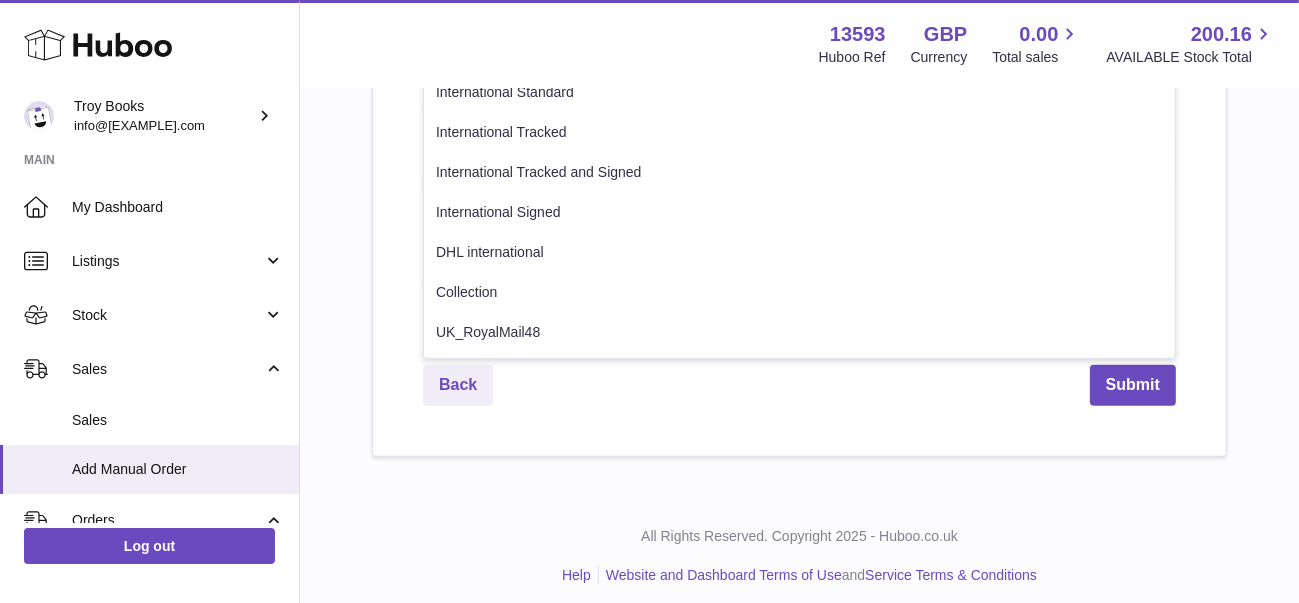scroll, scrollTop: 1194, scrollLeft: 0, axis: vertical 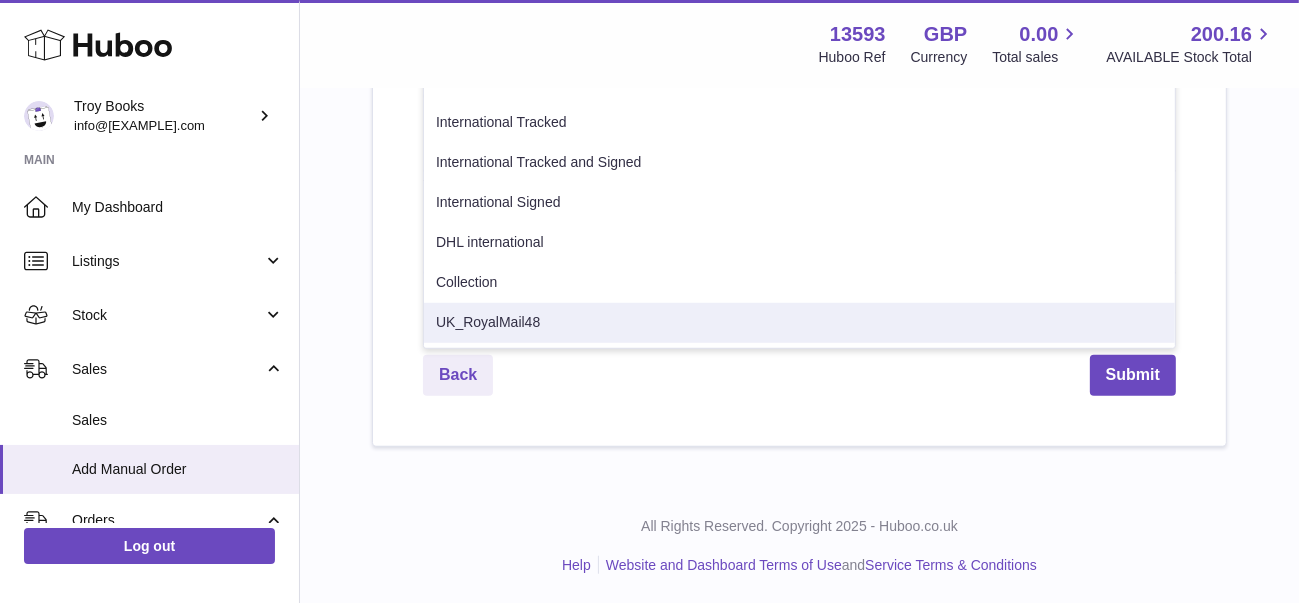 click on "UK_RoyalMail48" at bounding box center [799, 323] 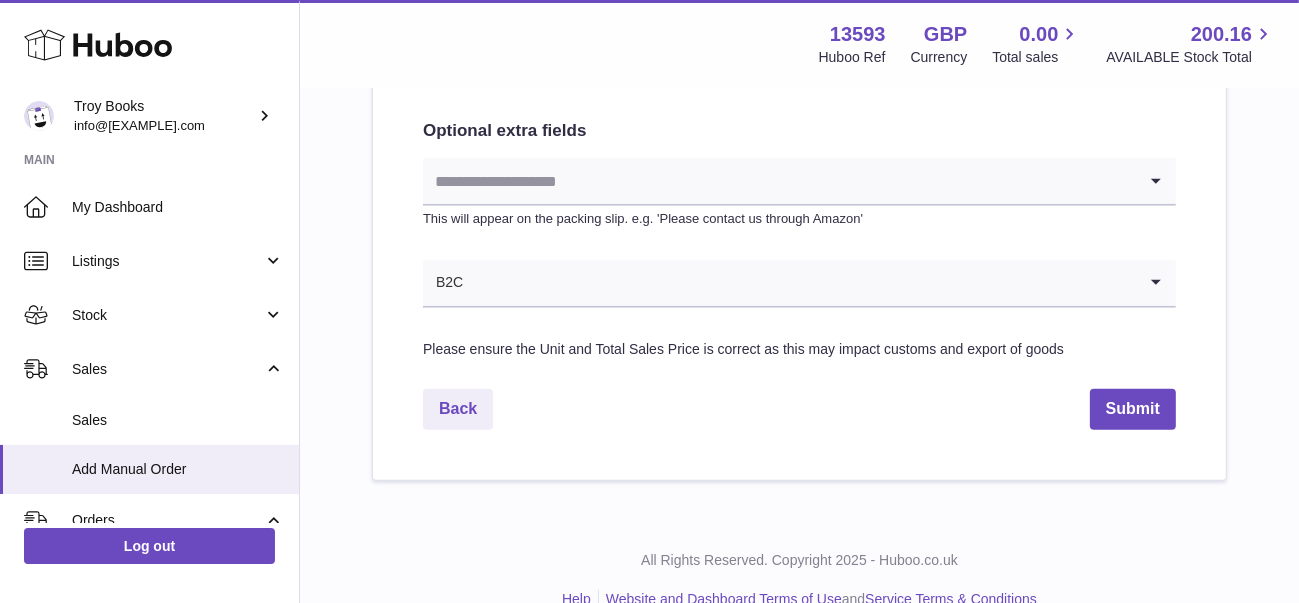 scroll, scrollTop: 1194, scrollLeft: 0, axis: vertical 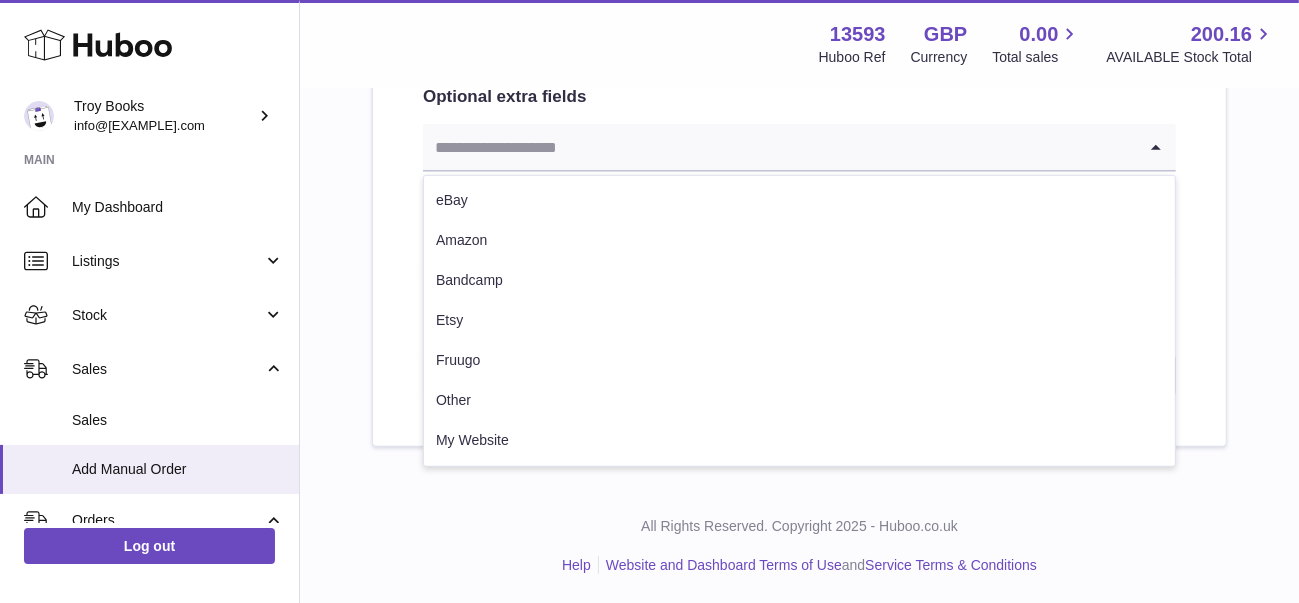 click at bounding box center (779, 147) 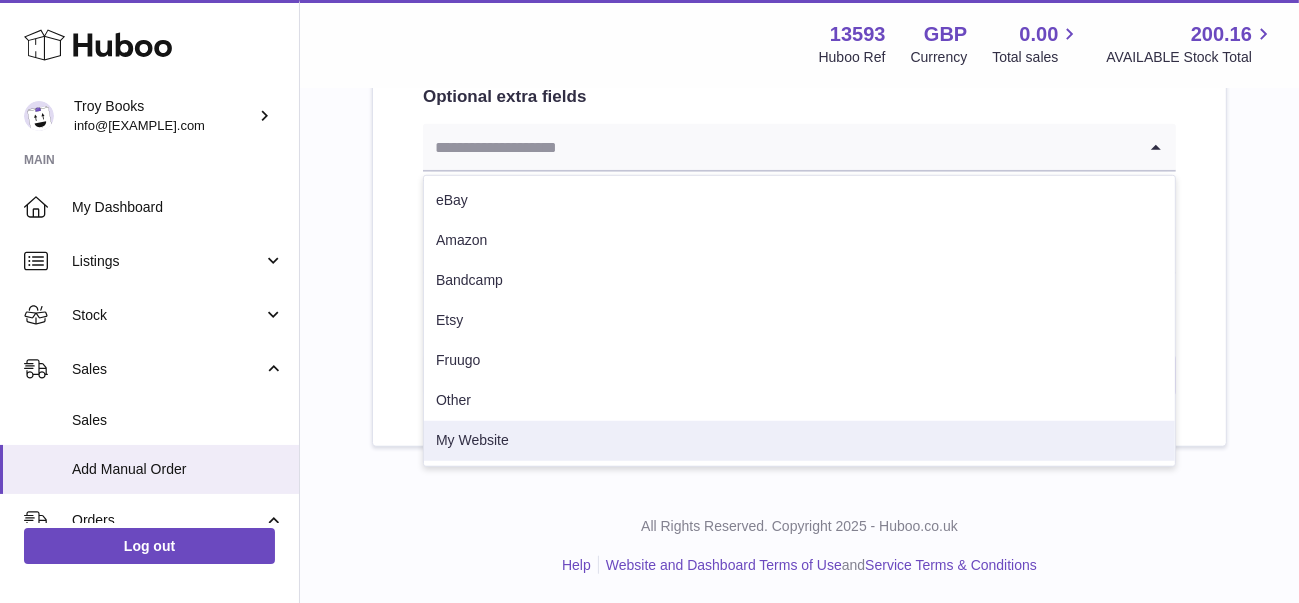 click on "My Website" at bounding box center [799, 441] 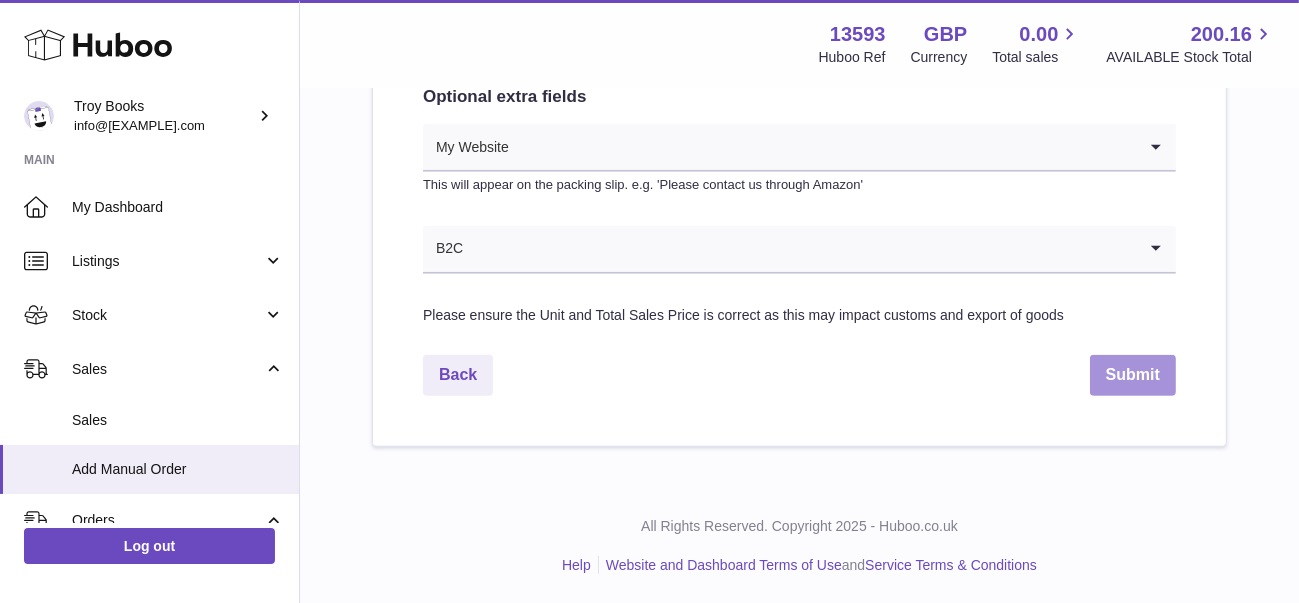 click on "Submit" at bounding box center (1133, 375) 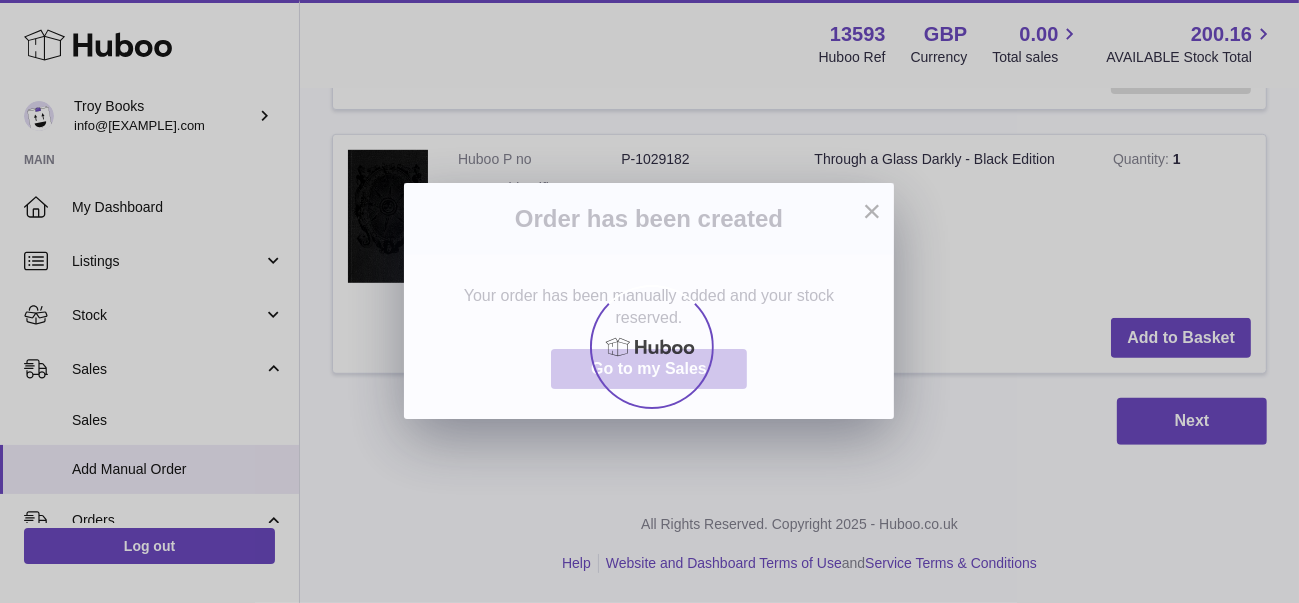 scroll, scrollTop: 0, scrollLeft: 0, axis: both 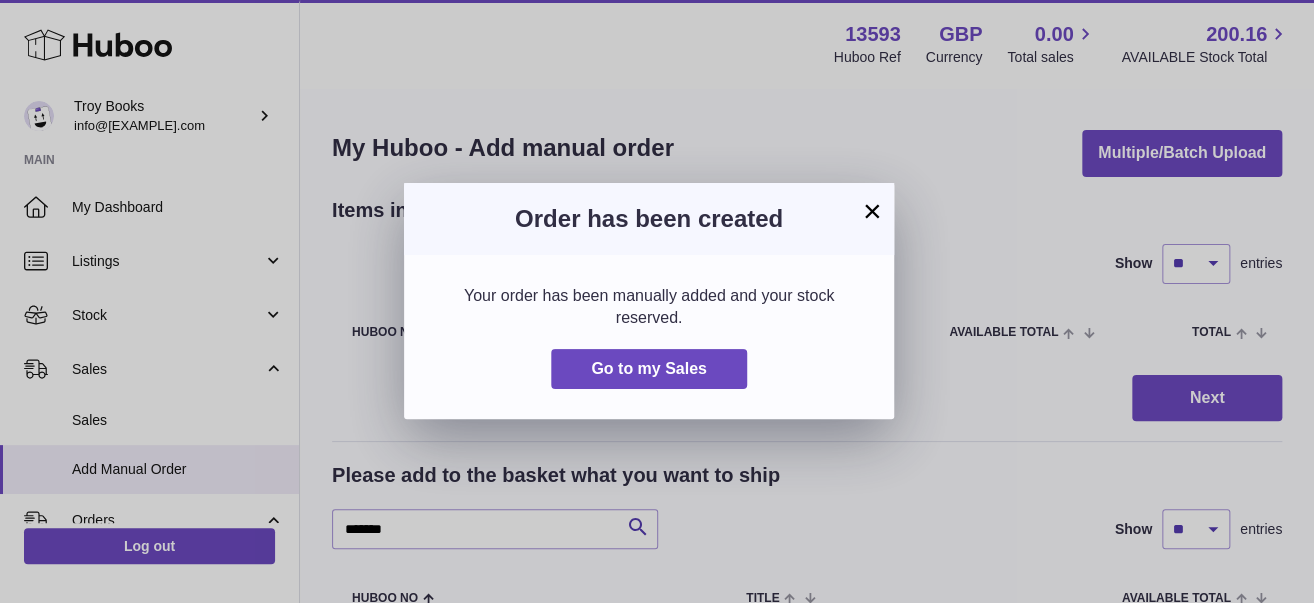 click on "×" at bounding box center (872, 211) 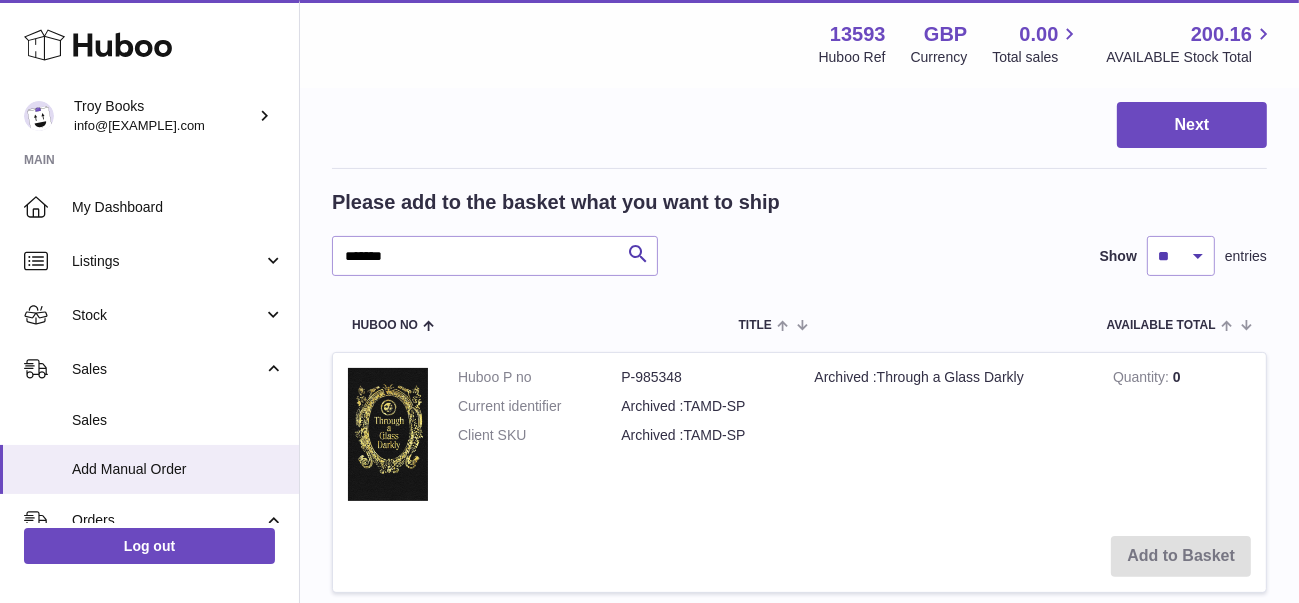 scroll, scrollTop: 255, scrollLeft: 0, axis: vertical 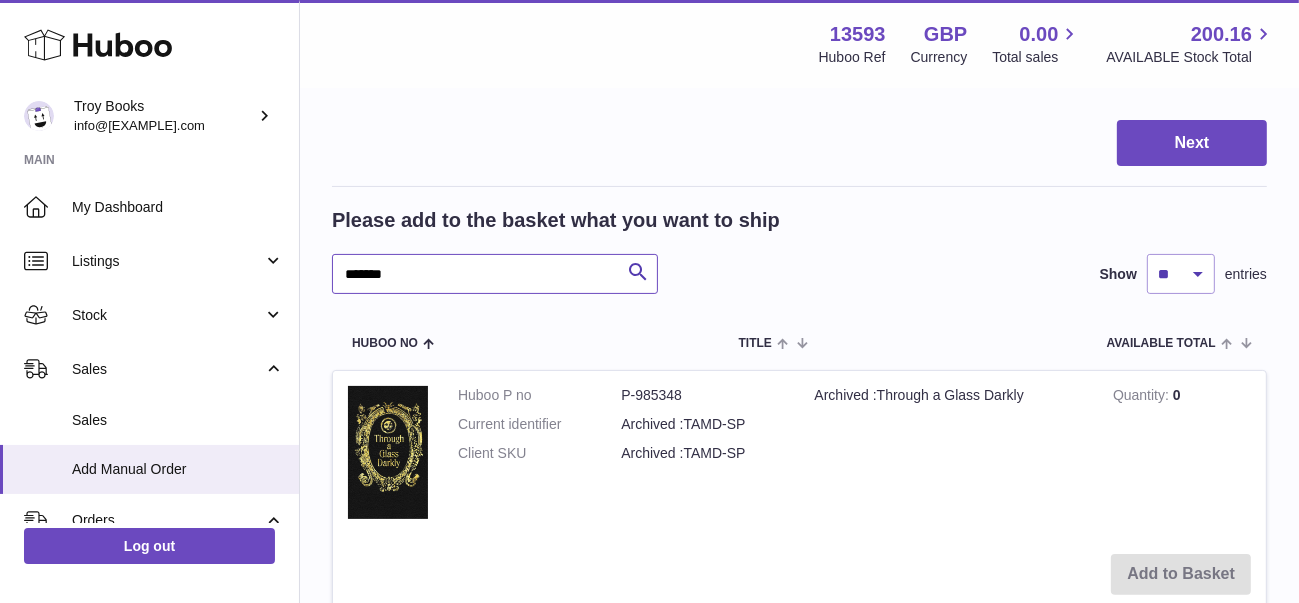 drag, startPoint x: 418, startPoint y: 273, endPoint x: 340, endPoint y: 273, distance: 78 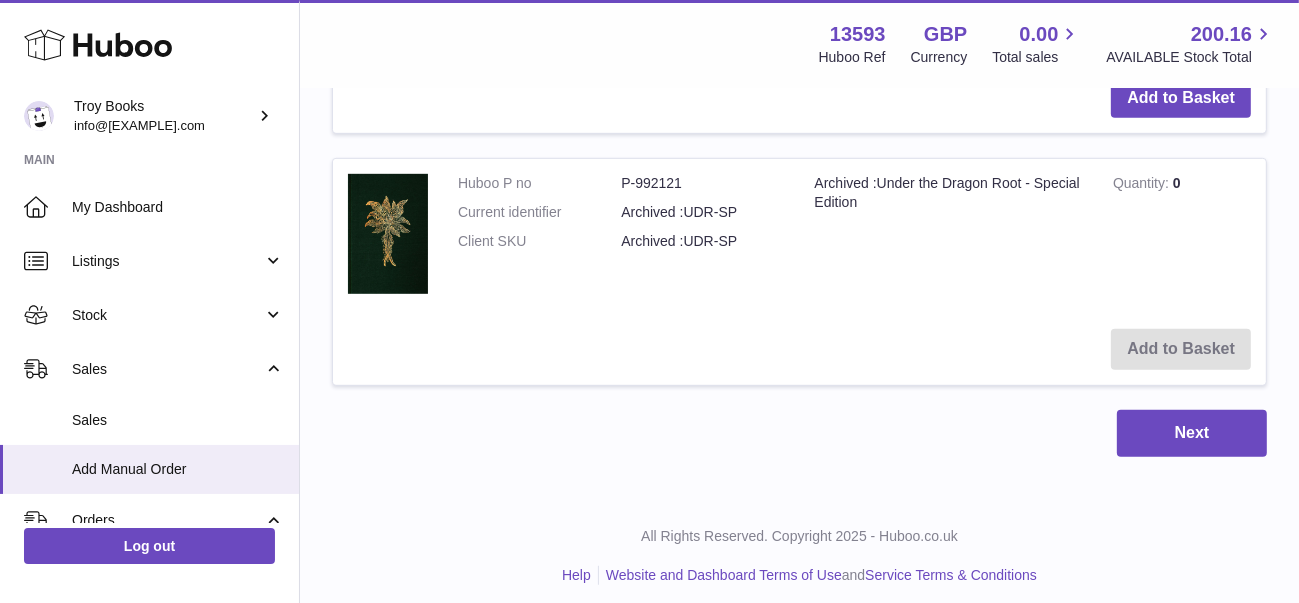 scroll, scrollTop: 943, scrollLeft: 0, axis: vertical 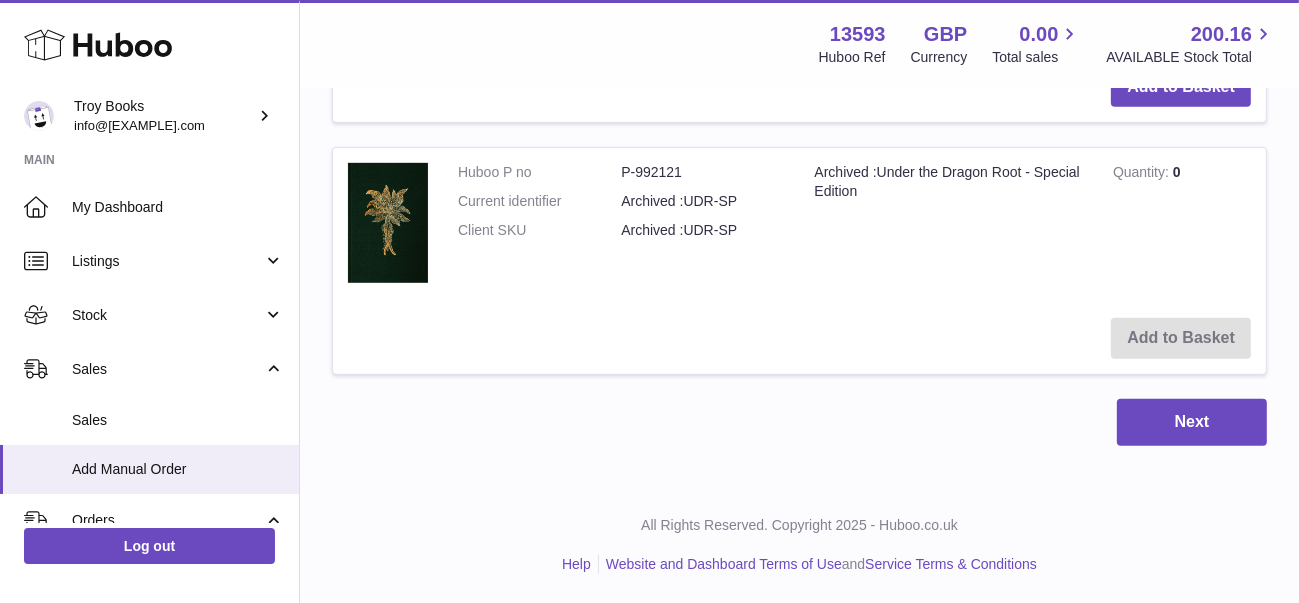 type on "**********" 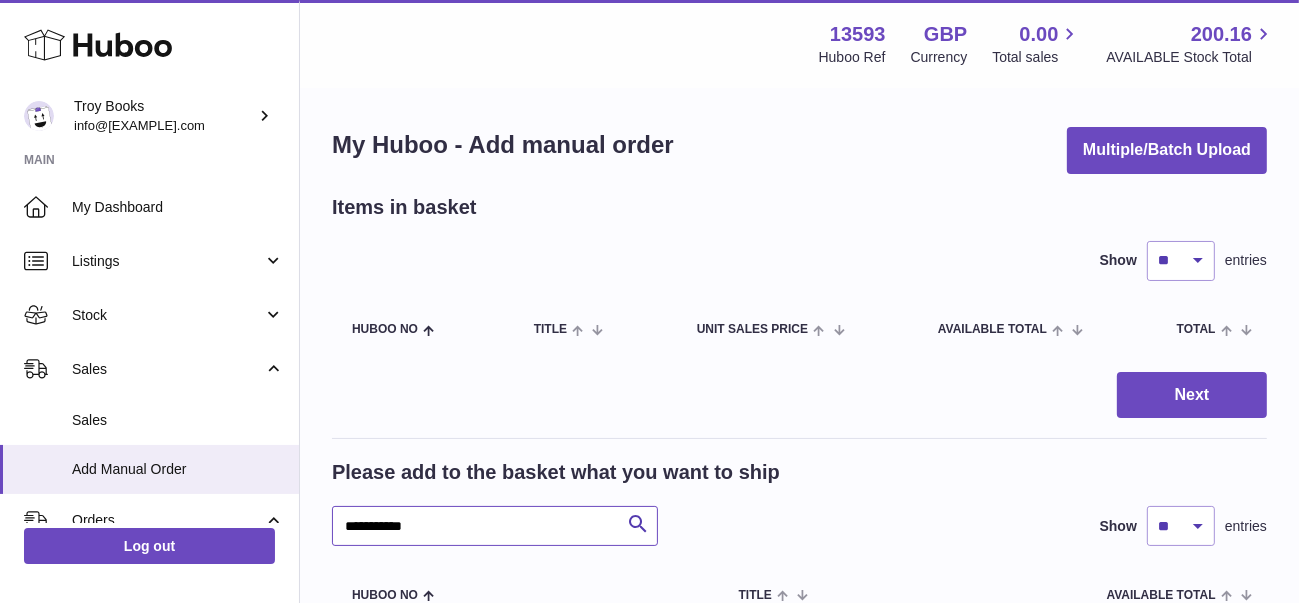 scroll, scrollTop: 0, scrollLeft: 0, axis: both 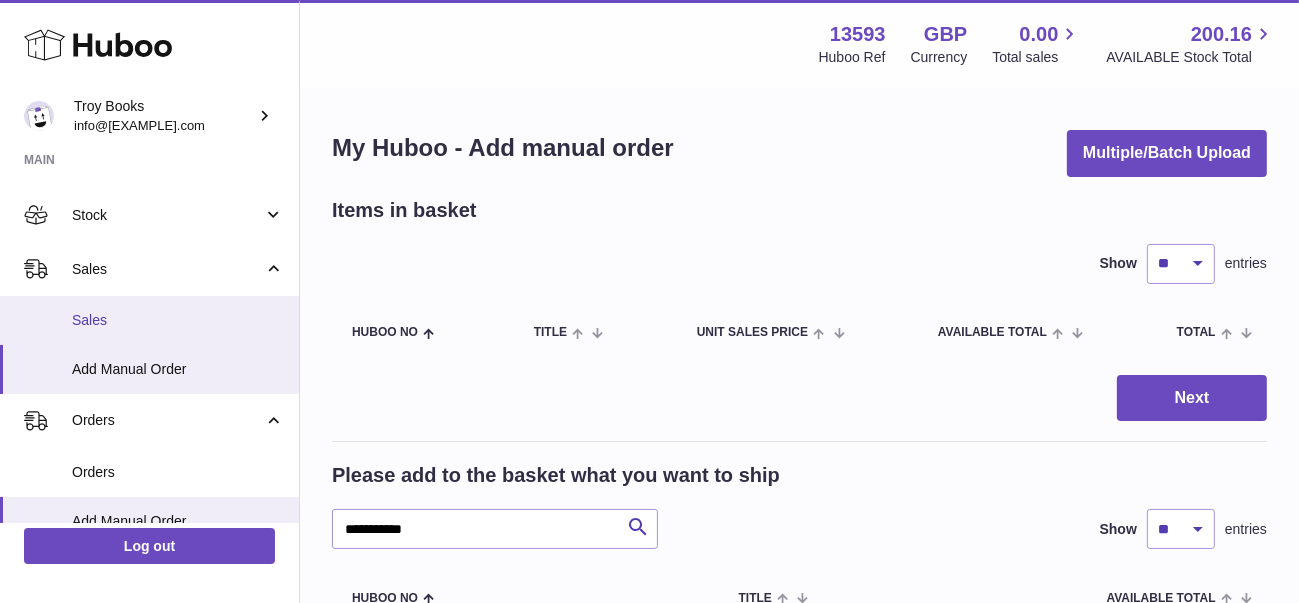click on "Sales" at bounding box center [178, 320] 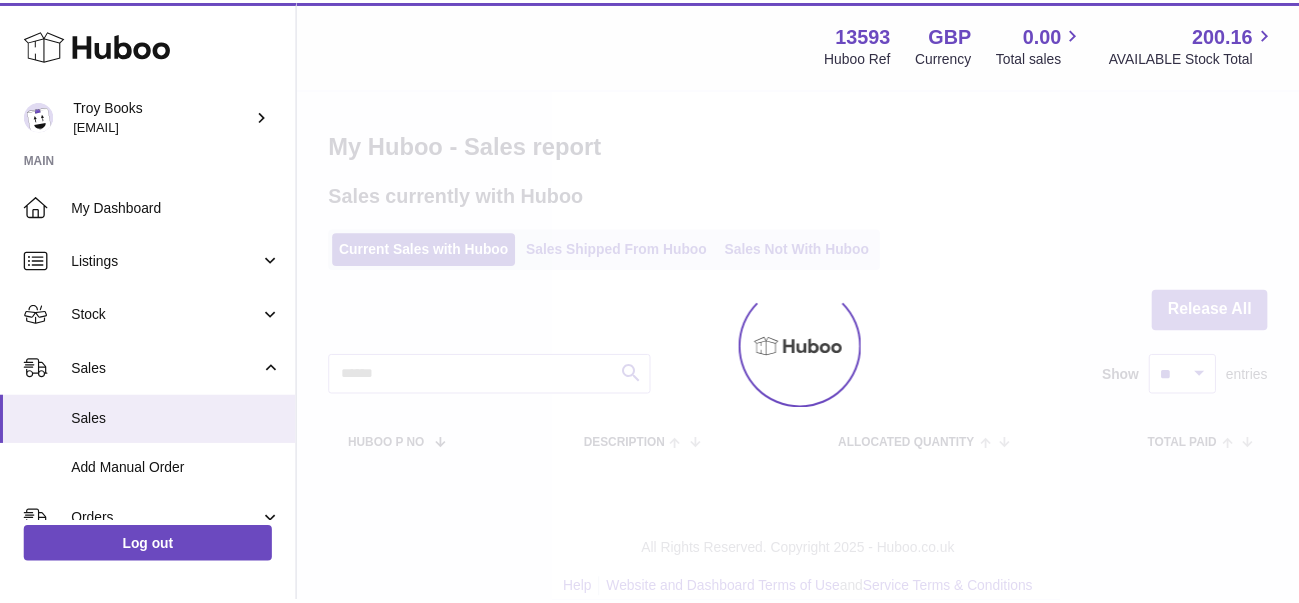 scroll, scrollTop: 0, scrollLeft: 0, axis: both 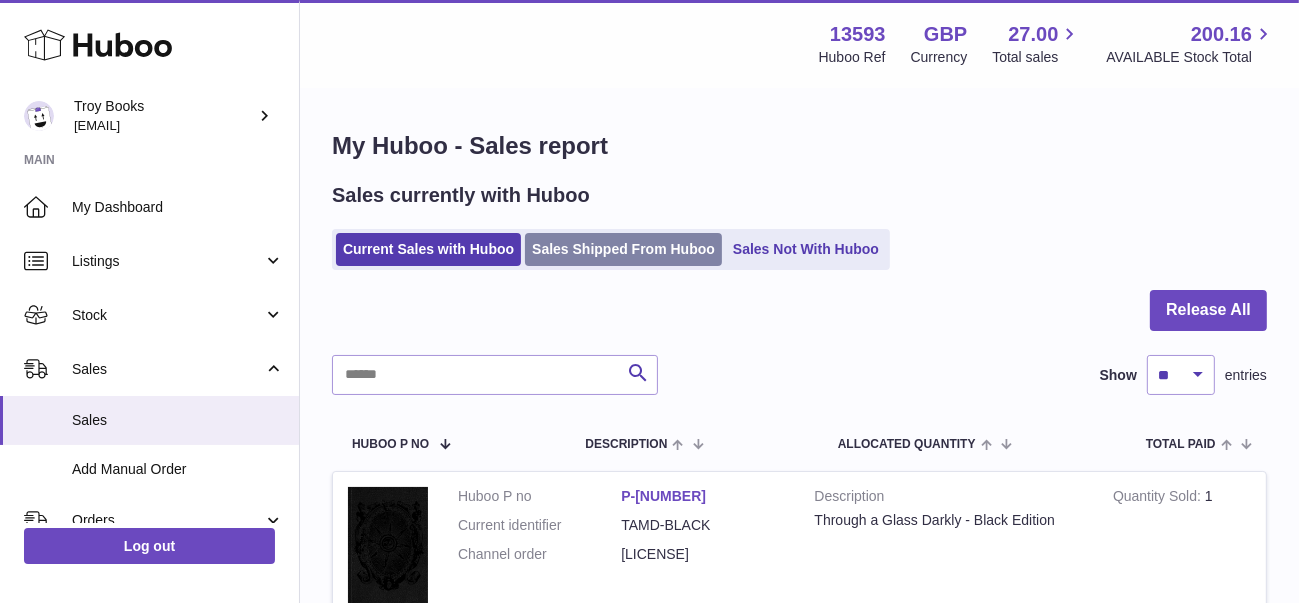 click on "Sales Shipped From Huboo" at bounding box center [623, 249] 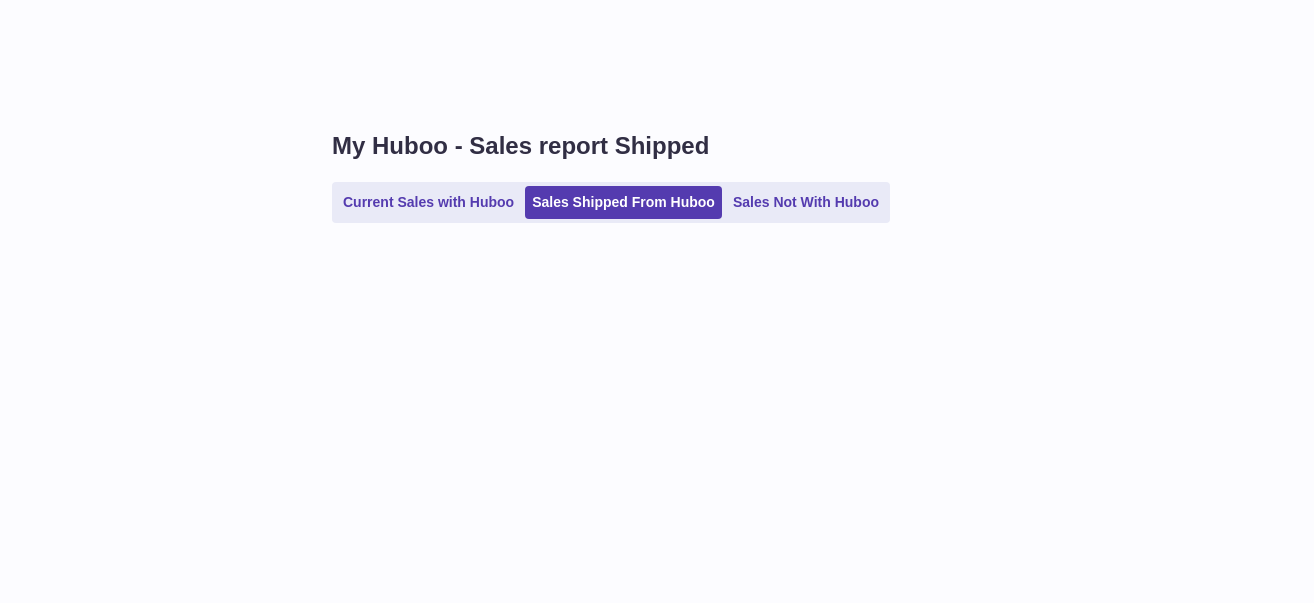 scroll, scrollTop: 0, scrollLeft: 0, axis: both 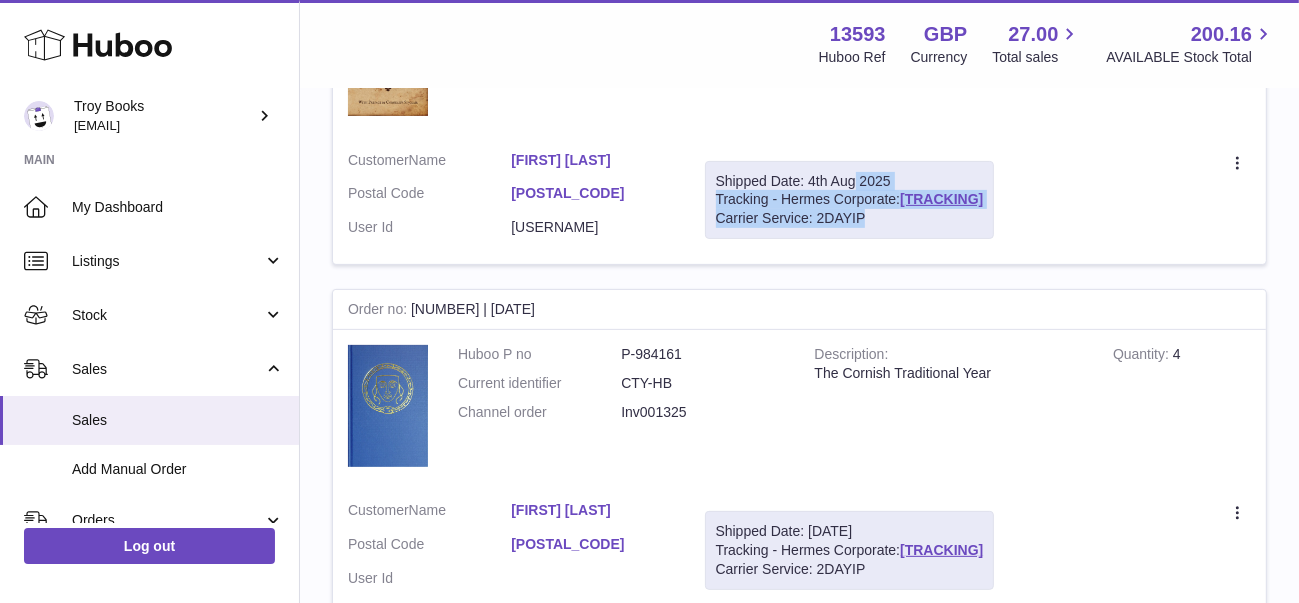 drag, startPoint x: 873, startPoint y: 223, endPoint x: 704, endPoint y: 184, distance: 173.44164 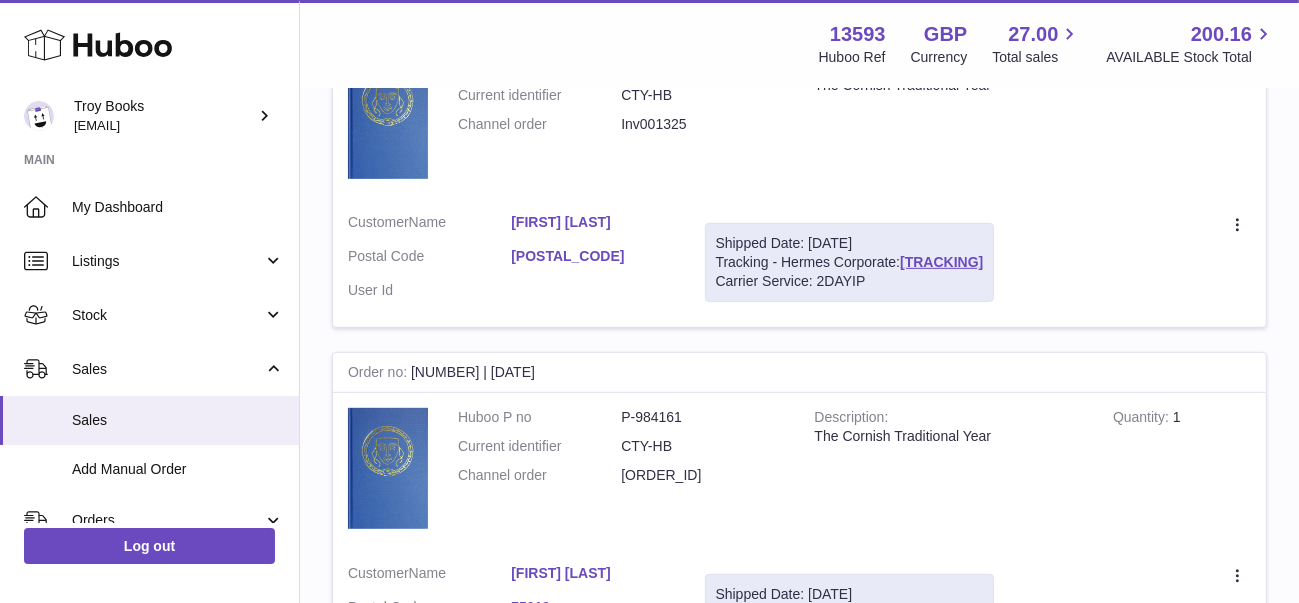 scroll, scrollTop: 800, scrollLeft: 0, axis: vertical 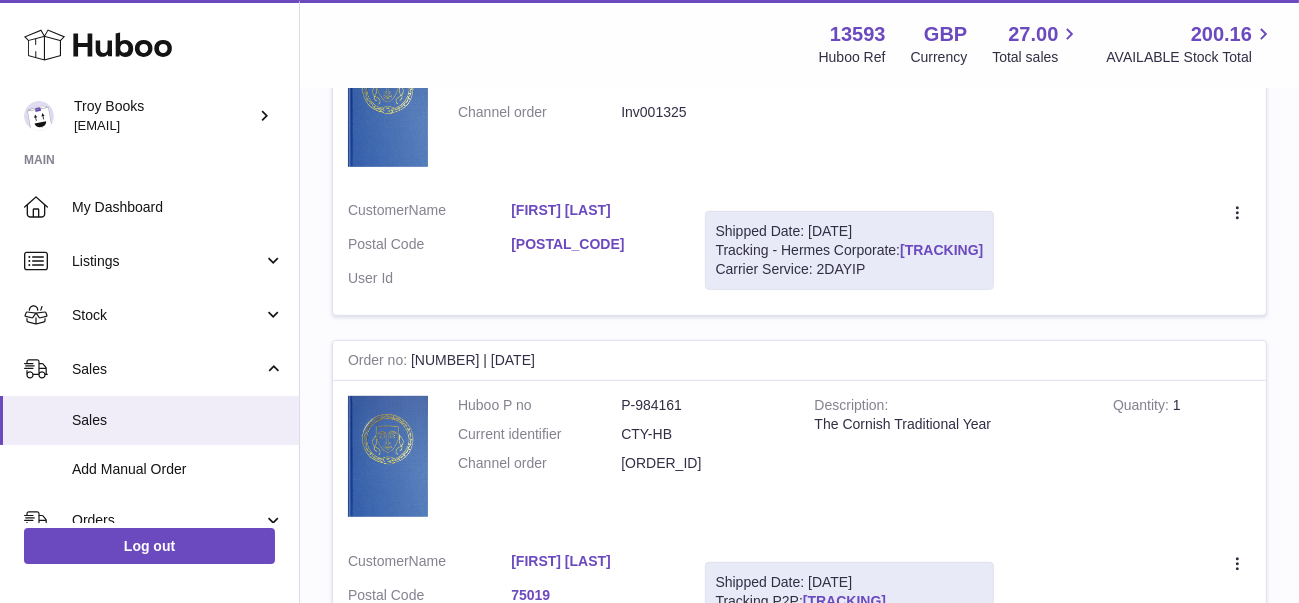 click on "H01HYA0050832587" at bounding box center [941, 250] 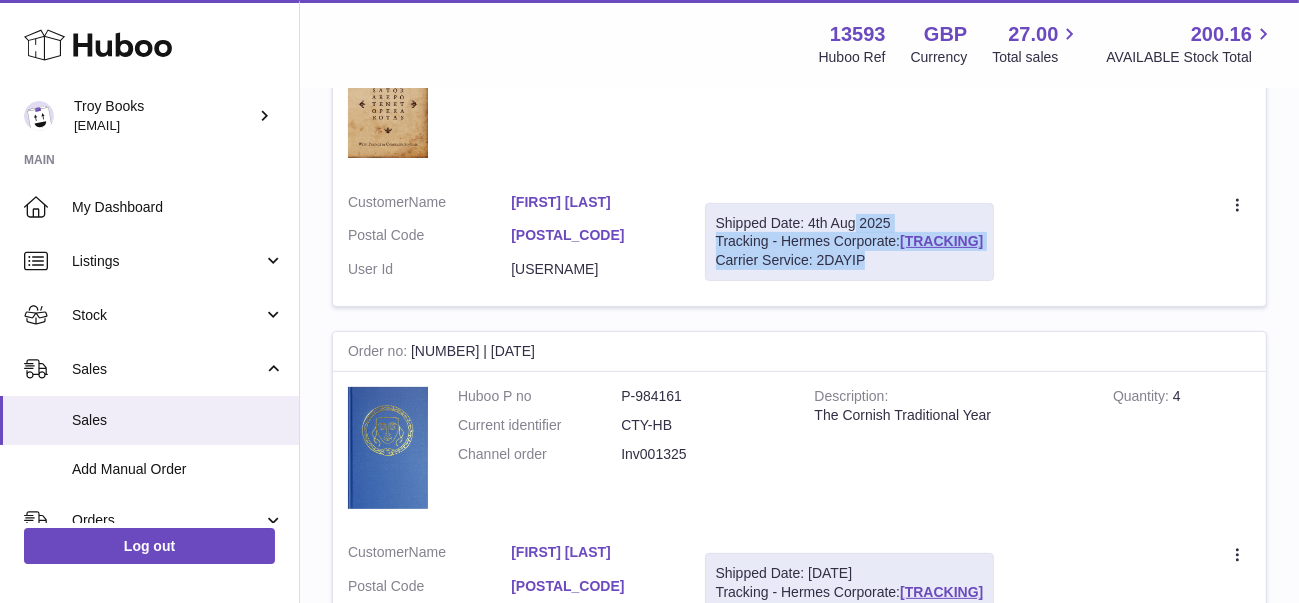scroll, scrollTop: 400, scrollLeft: 0, axis: vertical 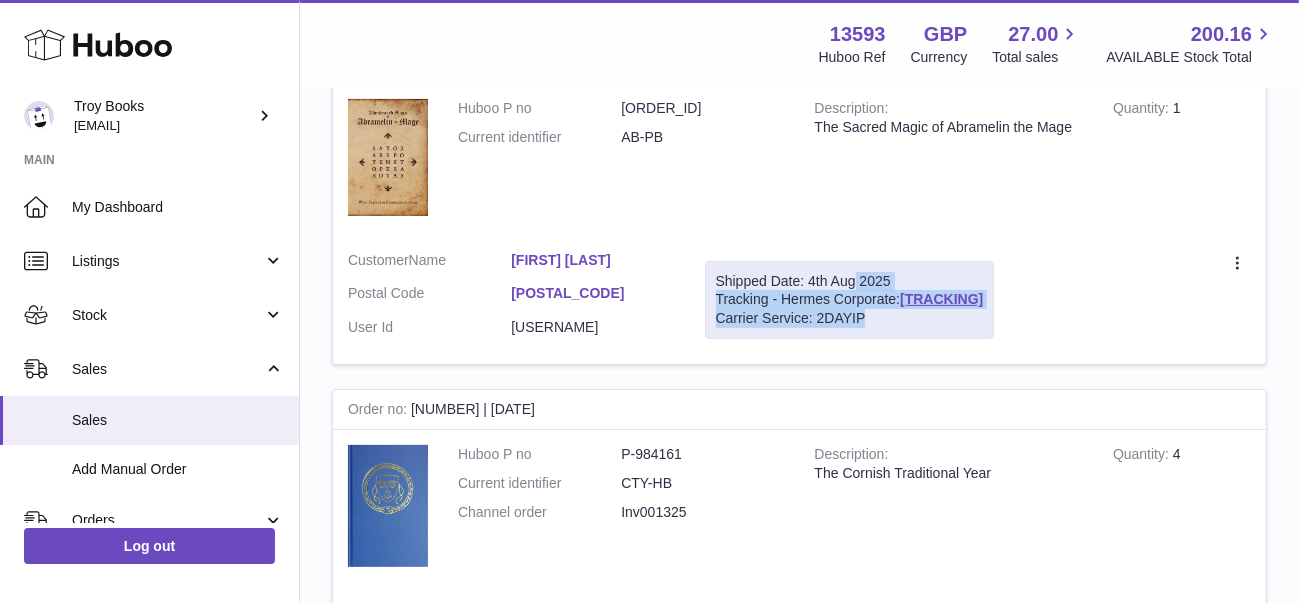 copy on "Shipped Date: 4th Aug 2025
Tracking - Hermes Corporate:
H01HYA0050973799
Carrier Service: 2DAYIP" 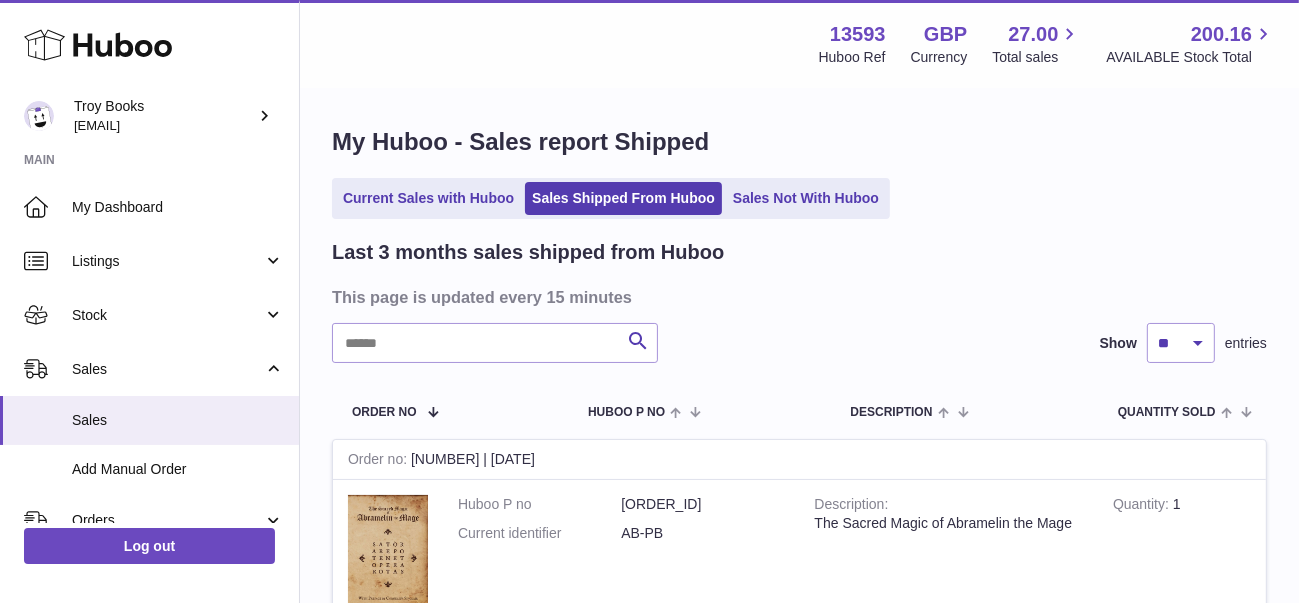 scroll, scrollTop: 0, scrollLeft: 0, axis: both 